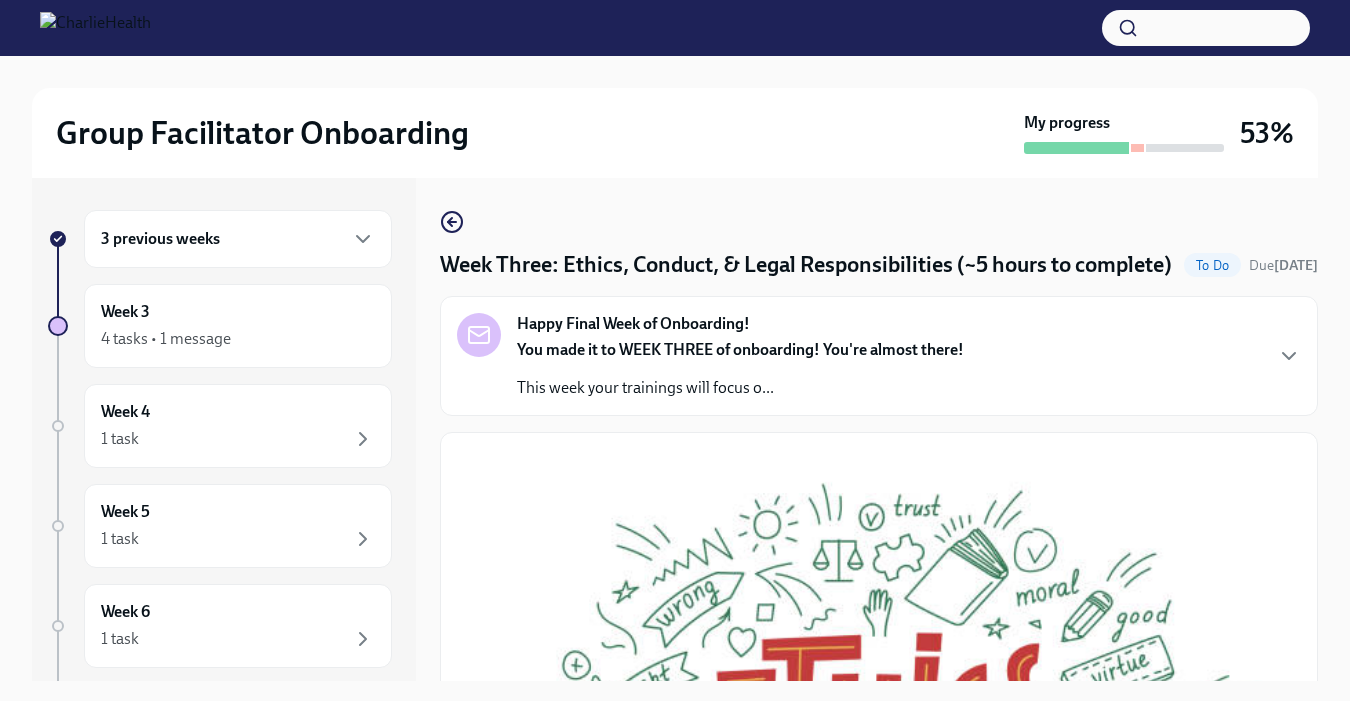 scroll, scrollTop: 36, scrollLeft: 0, axis: vertical 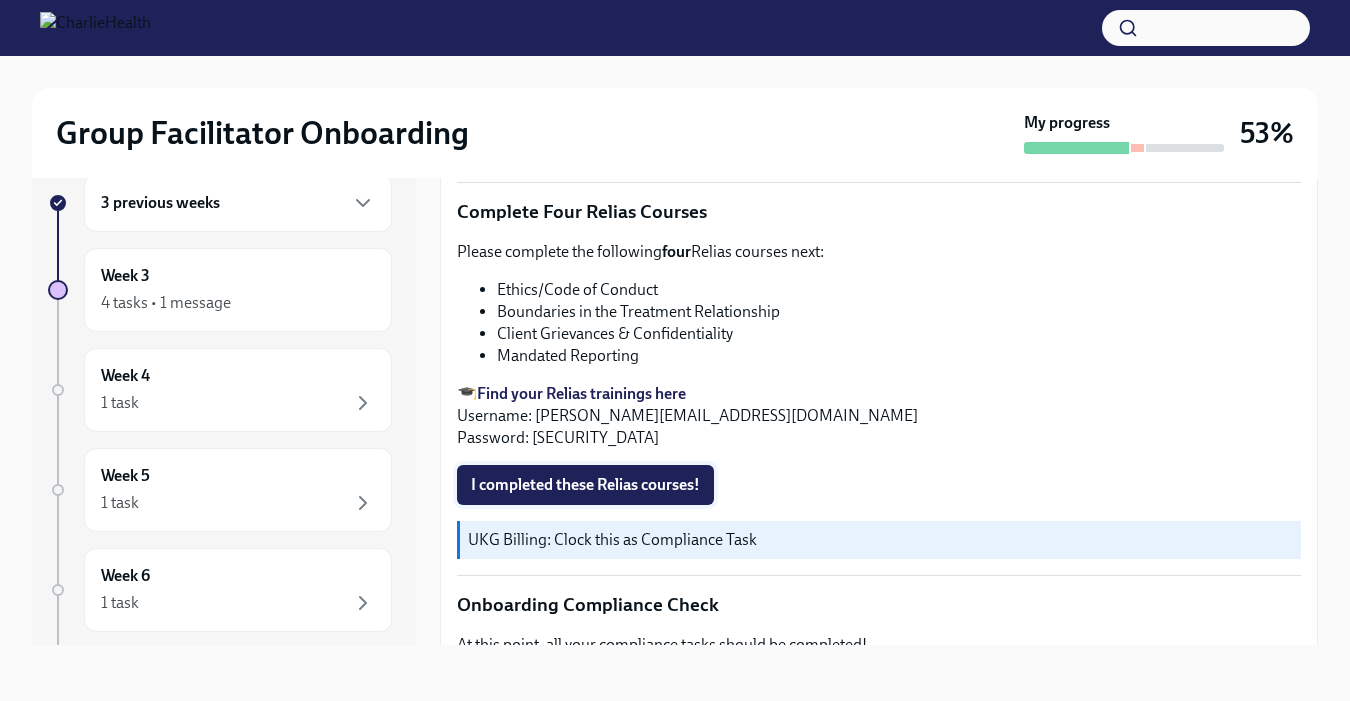 click on "I completed these Relias courses!" at bounding box center (585, 485) 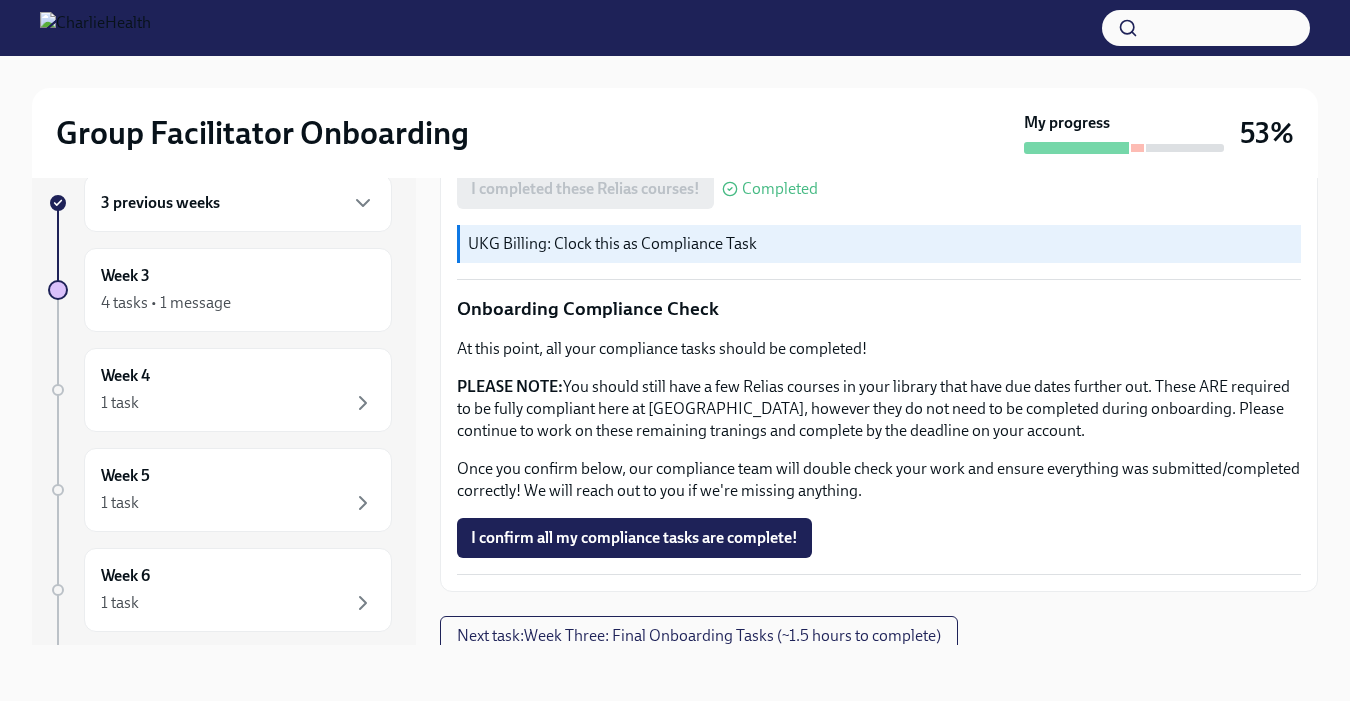 scroll, scrollTop: 1217, scrollLeft: 0, axis: vertical 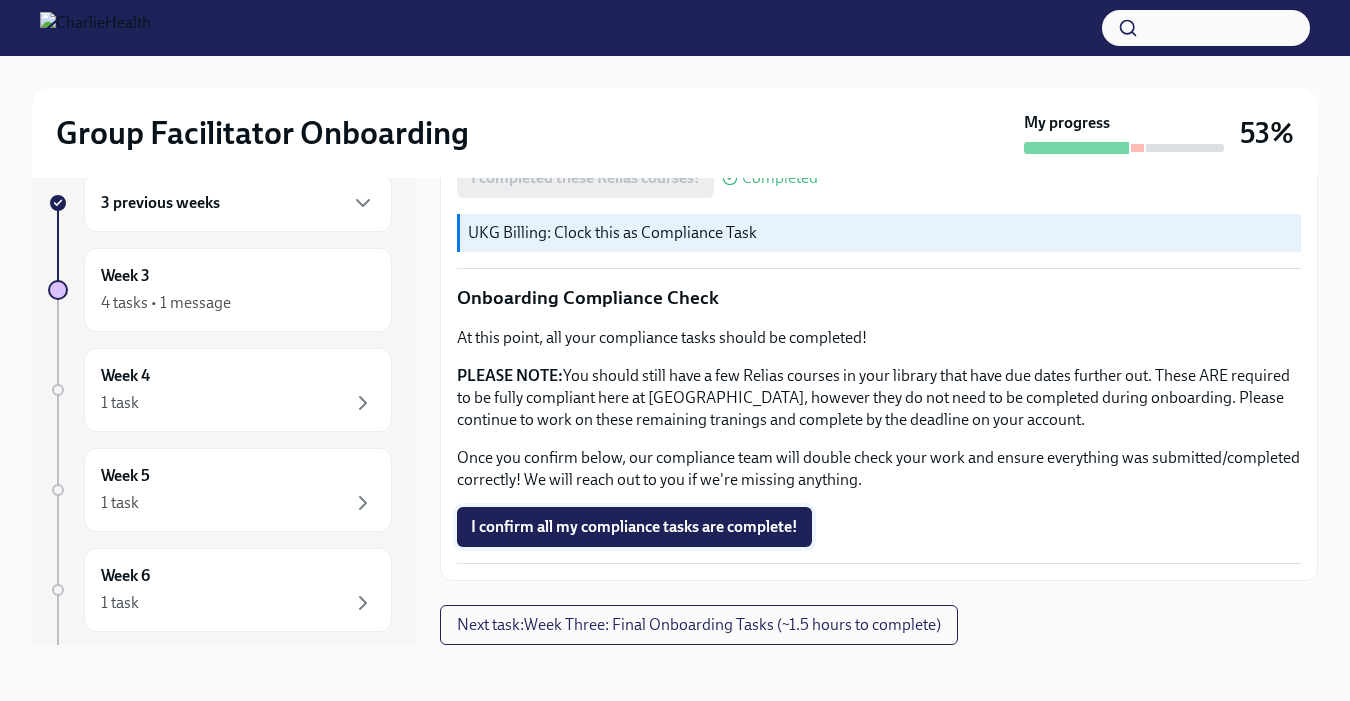 click on "I confirm all my compliance tasks are complete!" at bounding box center [634, 527] 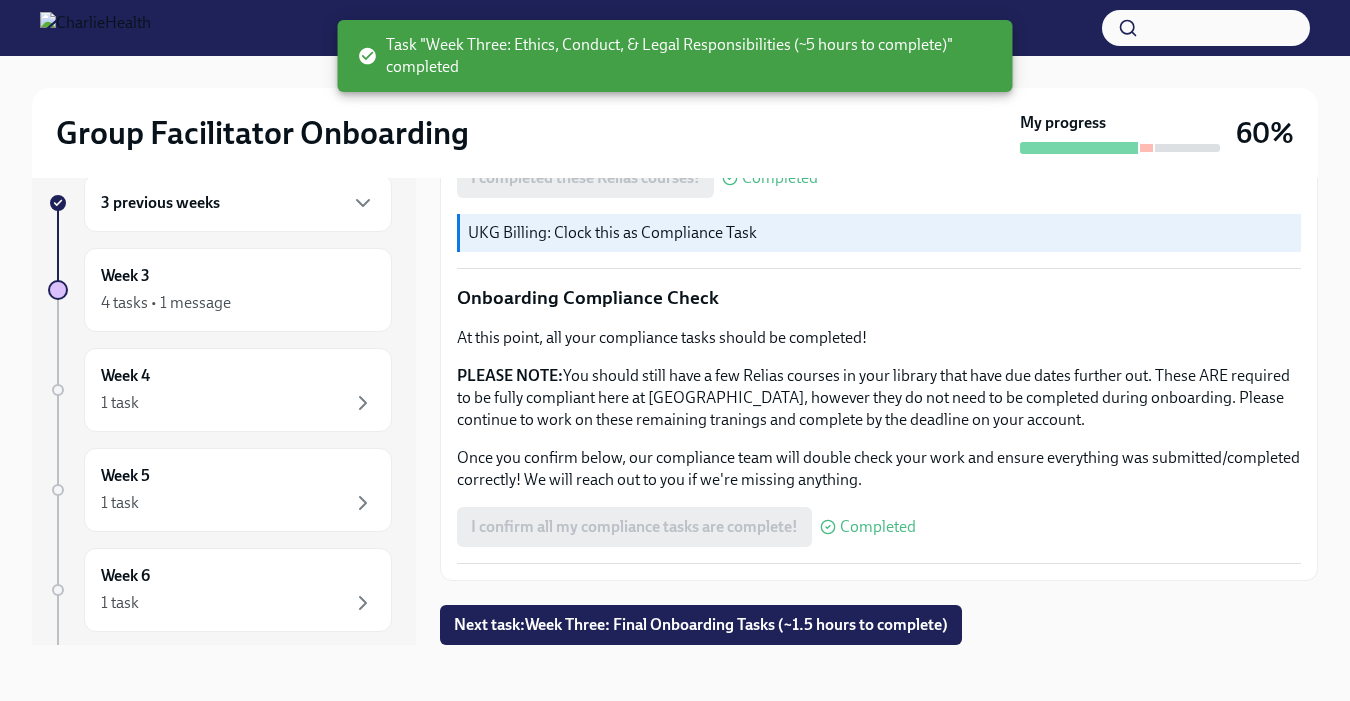 scroll, scrollTop: 1241, scrollLeft: 0, axis: vertical 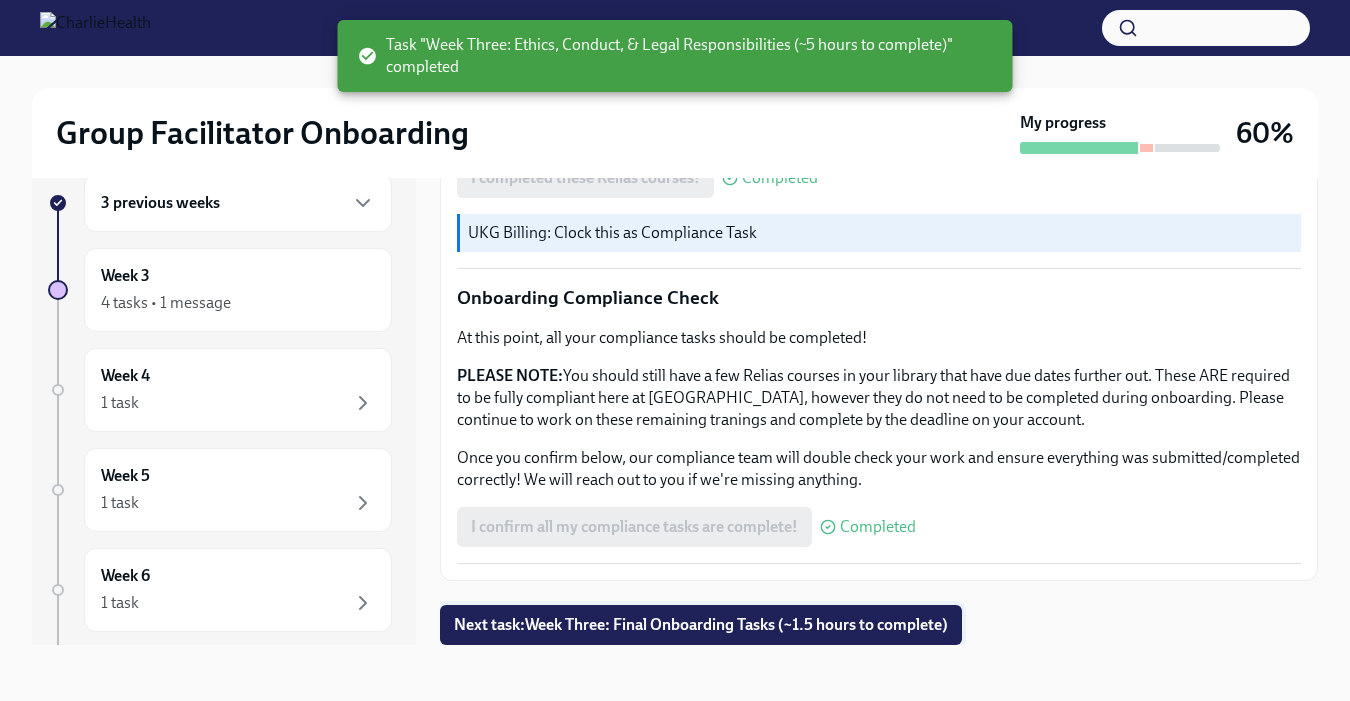 click on "Next task :  Week Three: Final Onboarding Tasks (~1.5 hours to complete)" at bounding box center [701, 625] 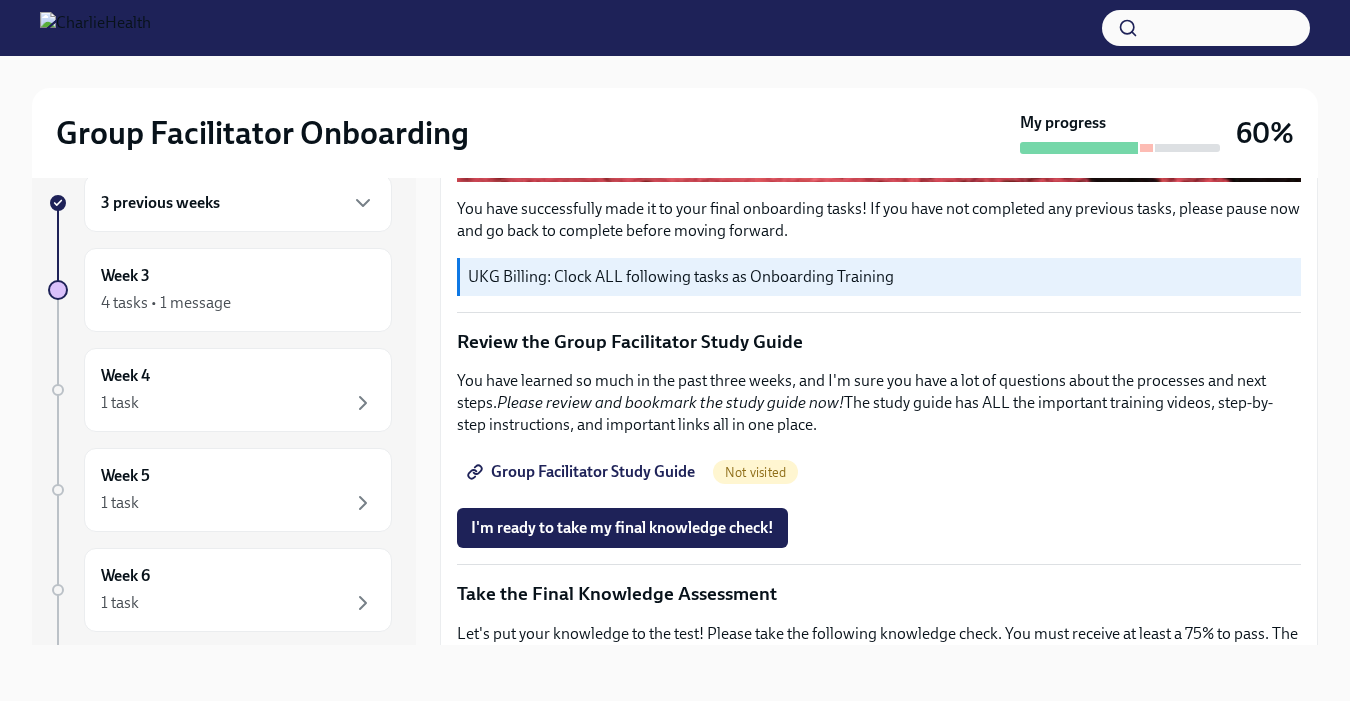 scroll, scrollTop: 801, scrollLeft: 0, axis: vertical 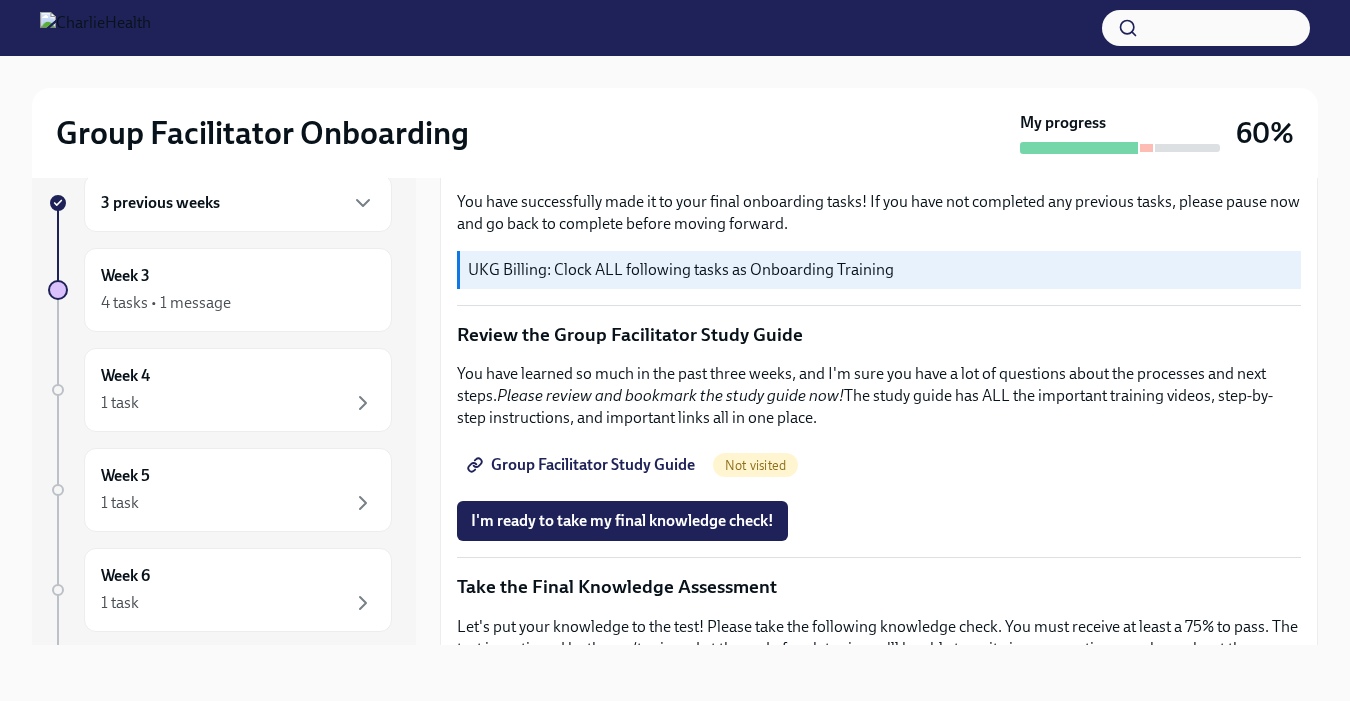 click on "Group Facilitator Study Guide" at bounding box center [583, 465] 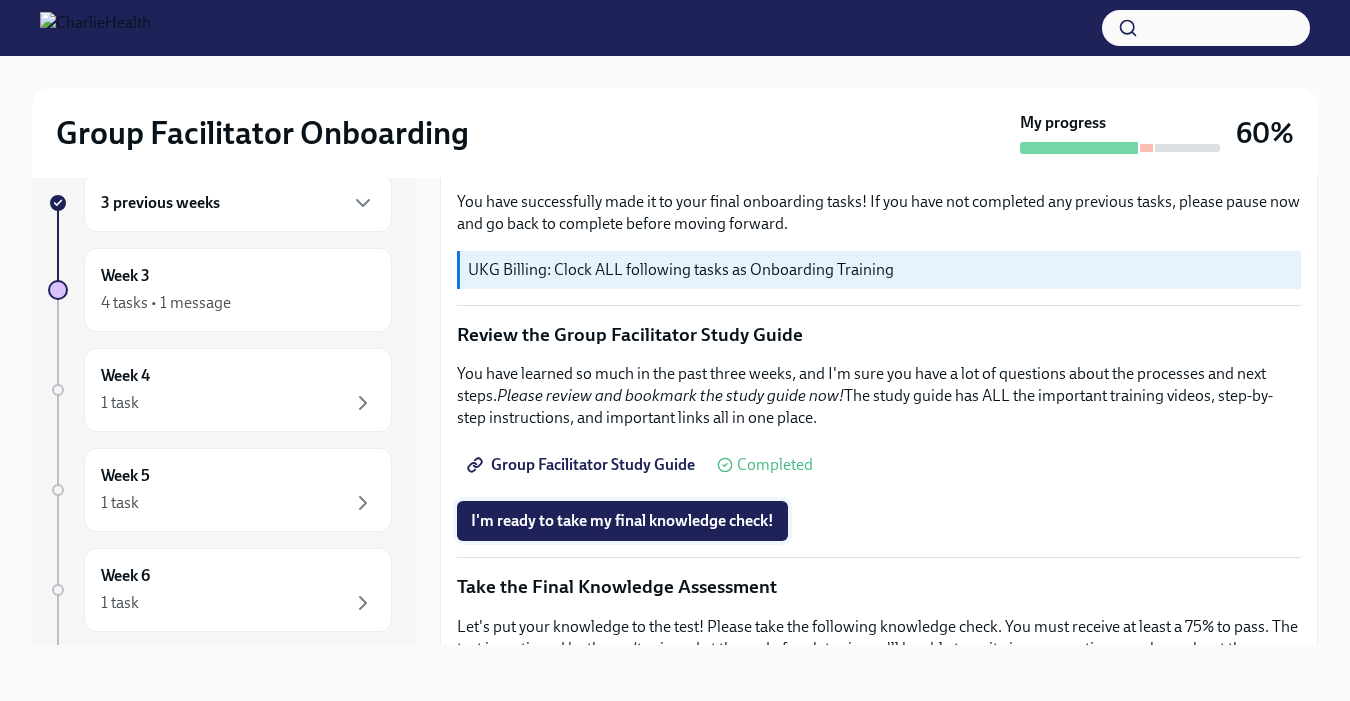 click on "I'm ready to take my final knowledge check!" at bounding box center (622, 521) 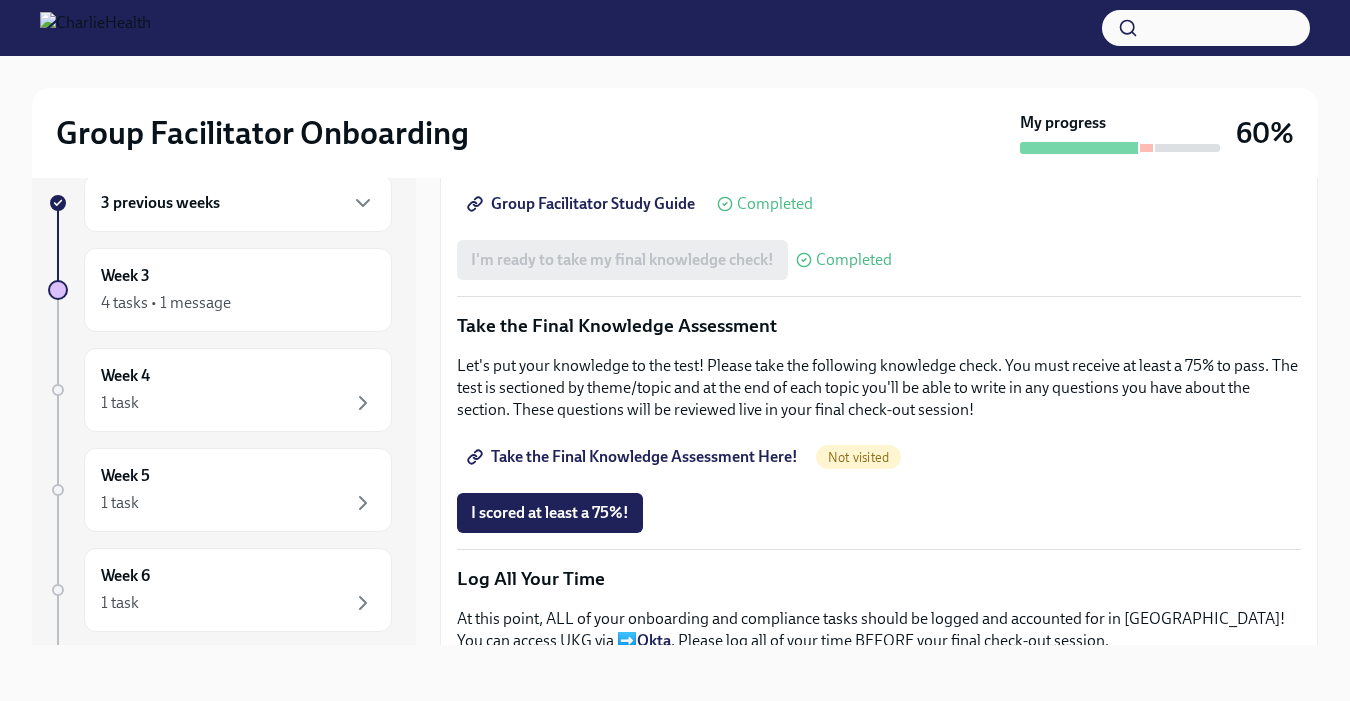 scroll, scrollTop: 1063, scrollLeft: 0, axis: vertical 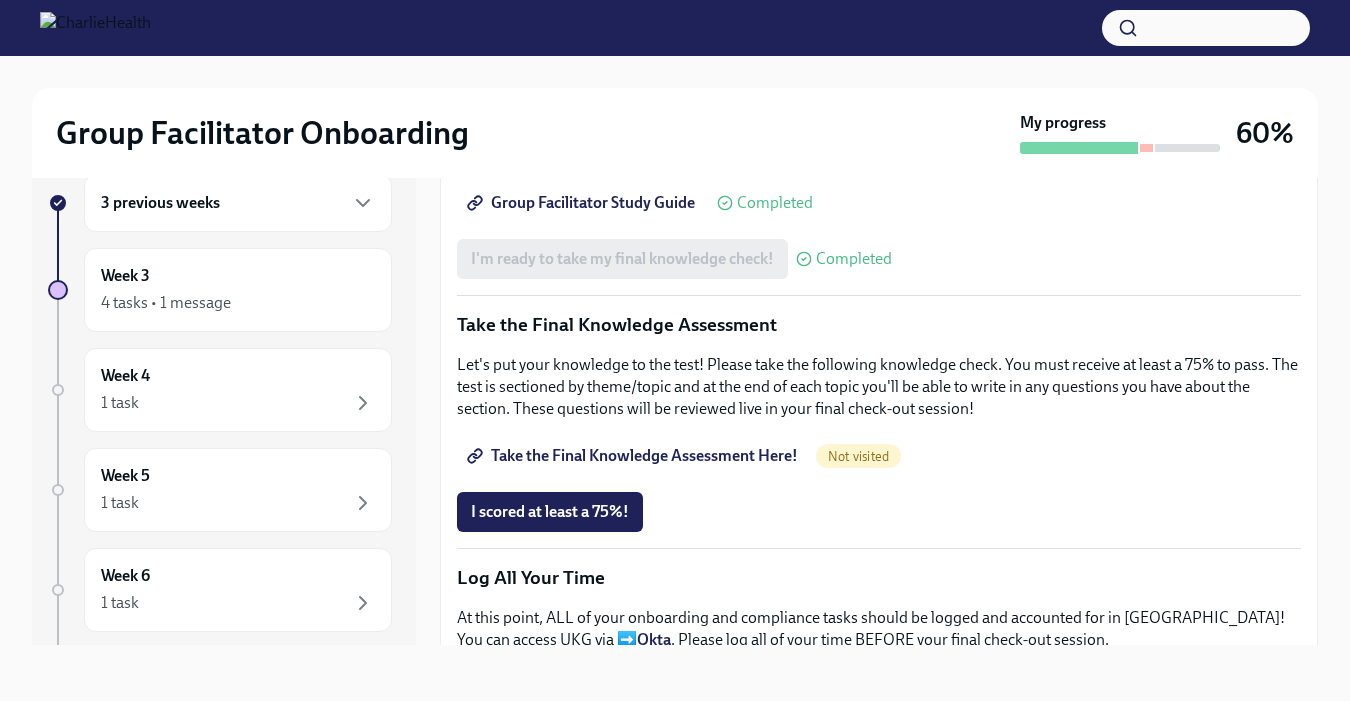 click on "Take the Final Knowledge Assessment Here!" at bounding box center (634, 456) 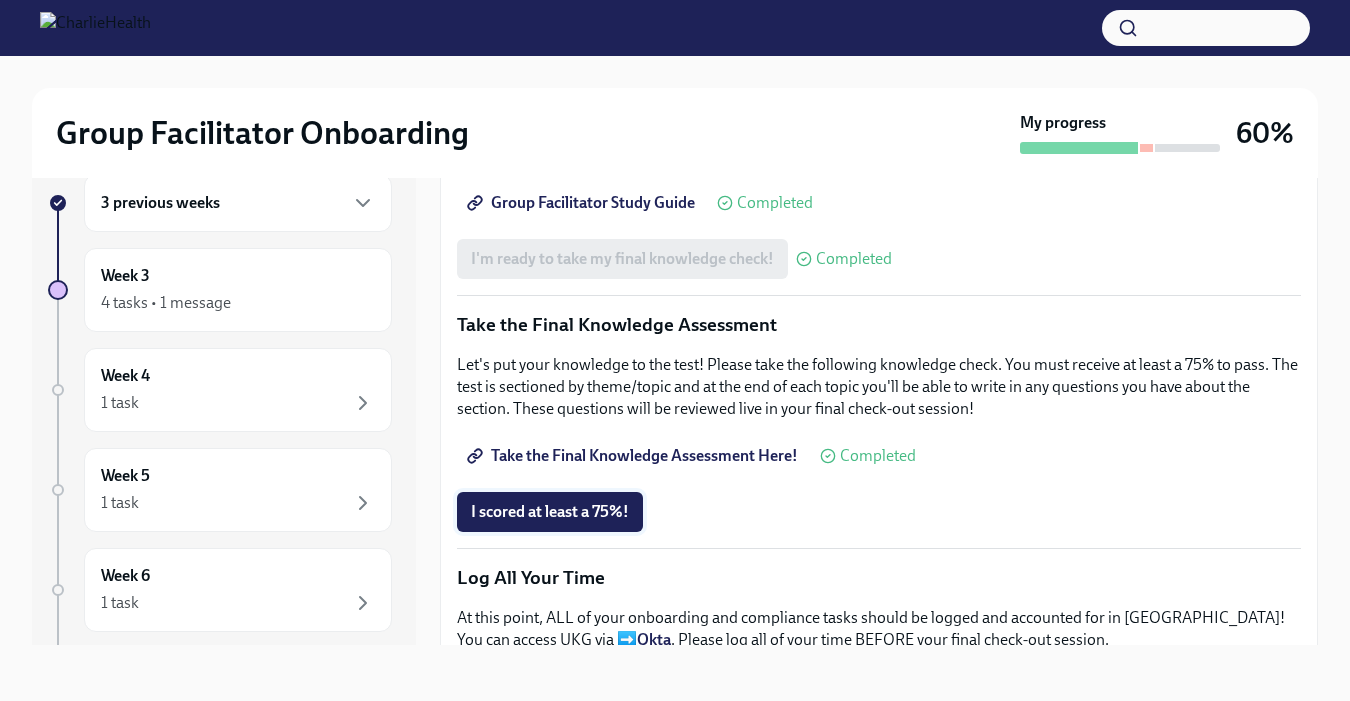 click on "I scored at least a 75%!" at bounding box center (550, 512) 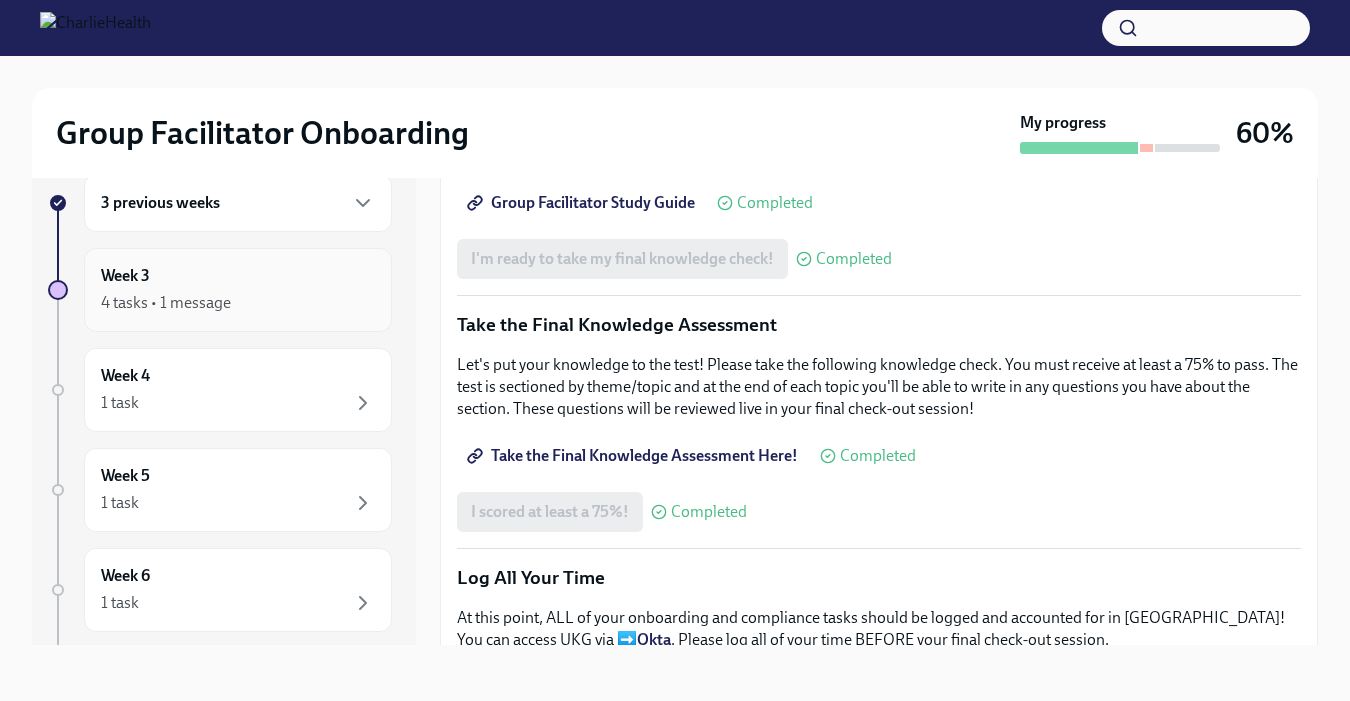 scroll, scrollTop: 0, scrollLeft: 0, axis: both 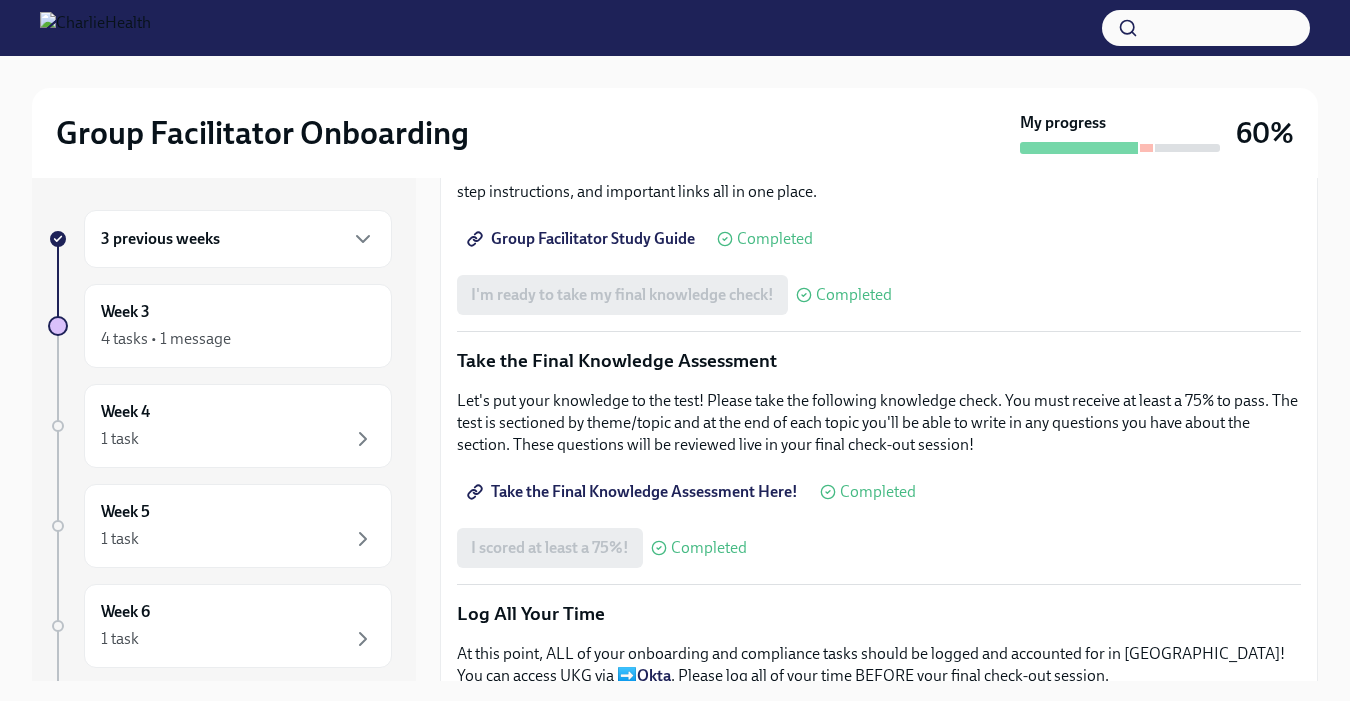 click on "3 previous weeks" at bounding box center (238, 239) 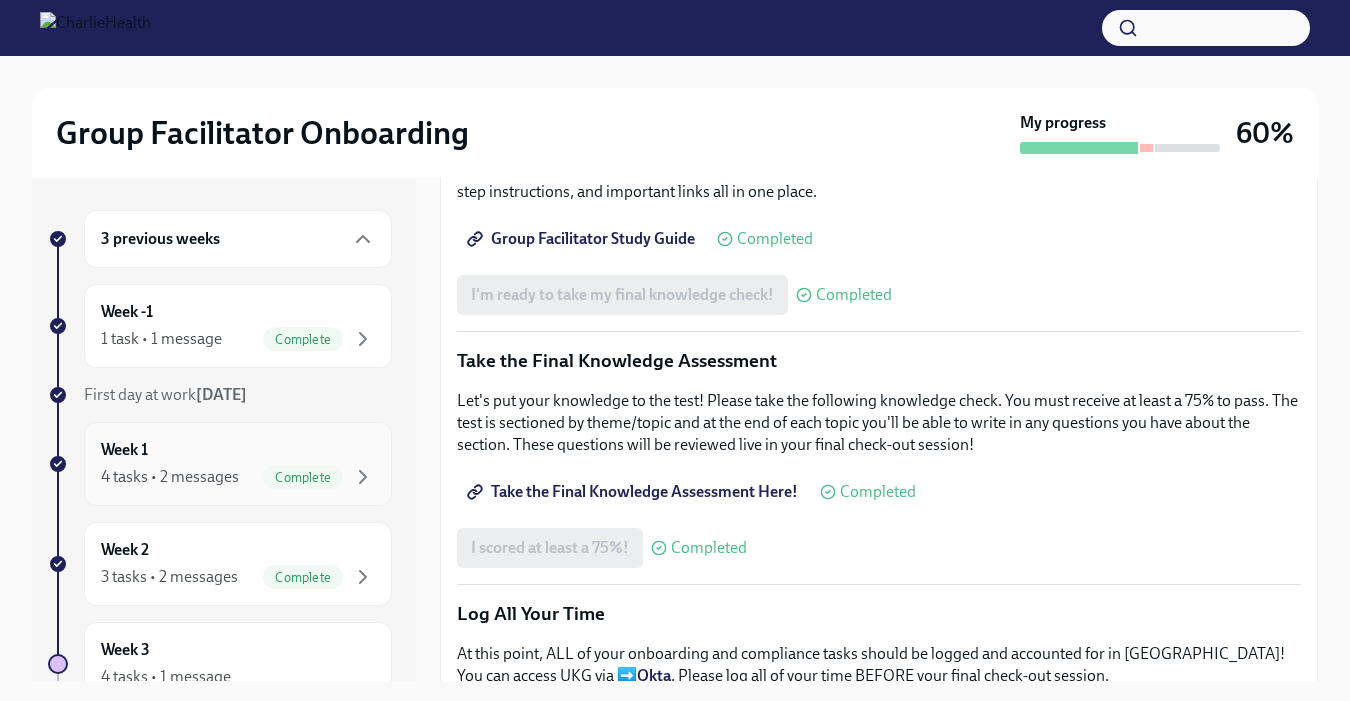 scroll, scrollTop: 151, scrollLeft: 0, axis: vertical 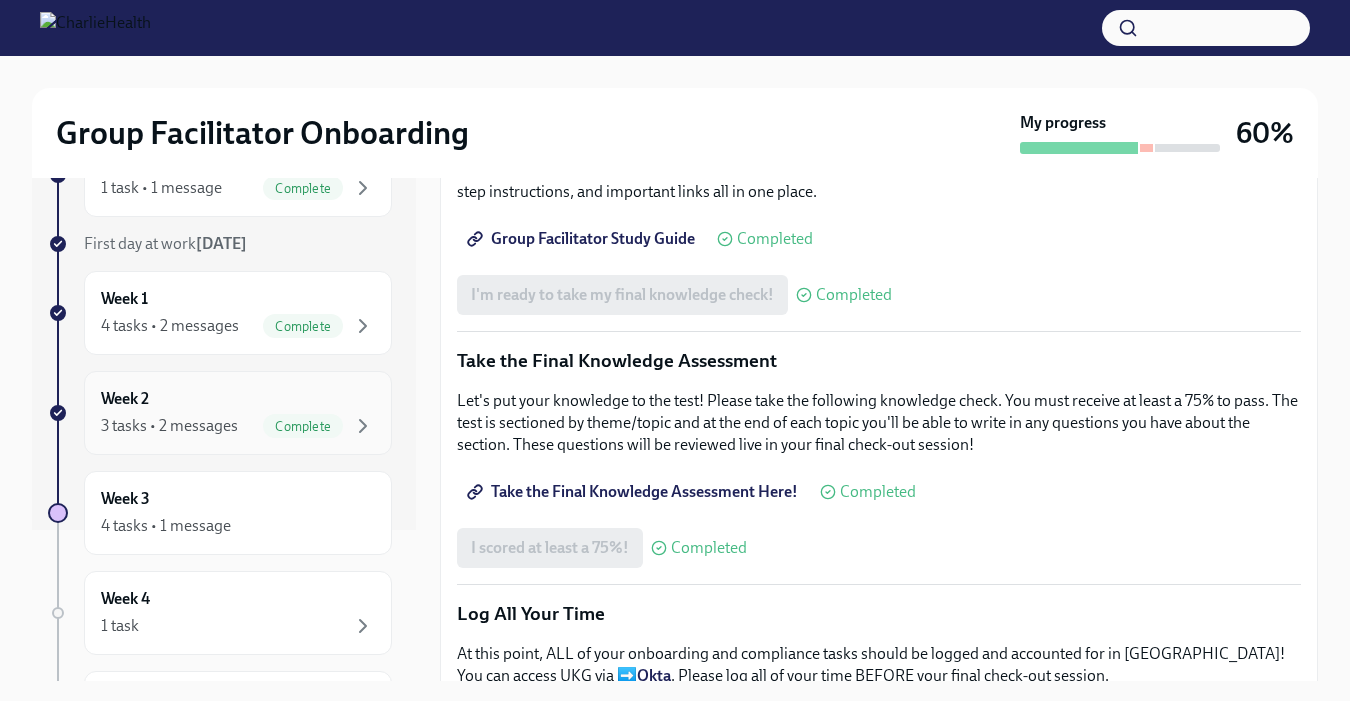 click on "3 tasks • 2 messages" at bounding box center (169, 426) 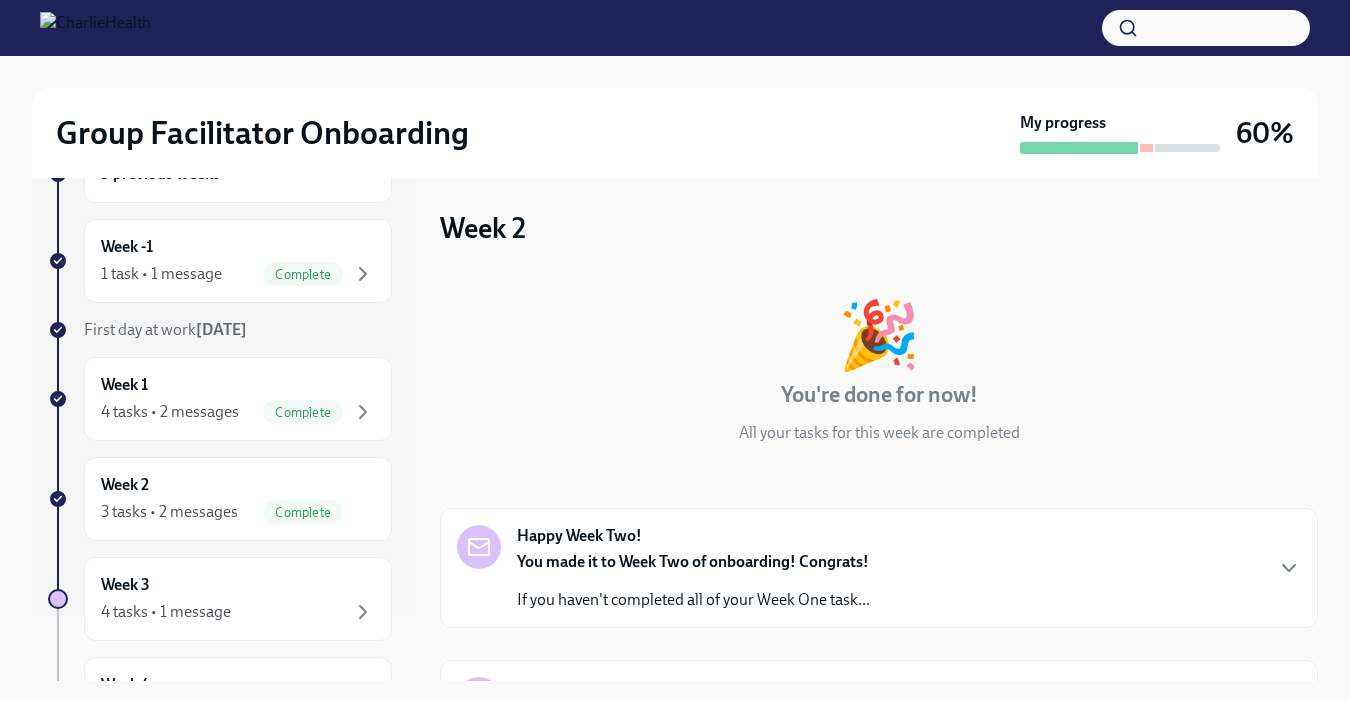 scroll, scrollTop: 66, scrollLeft: 0, axis: vertical 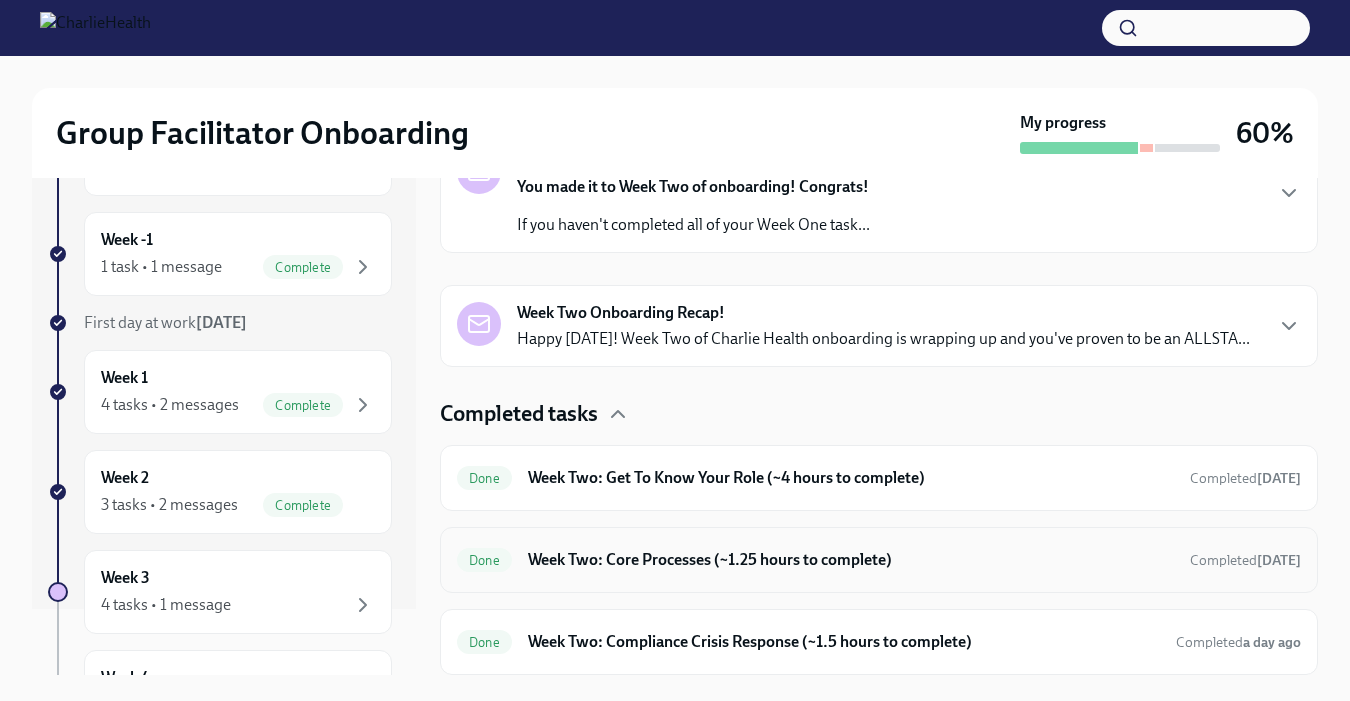 click on "Week Two: Core Processes (~1.25 hours to complete)" at bounding box center [851, 560] 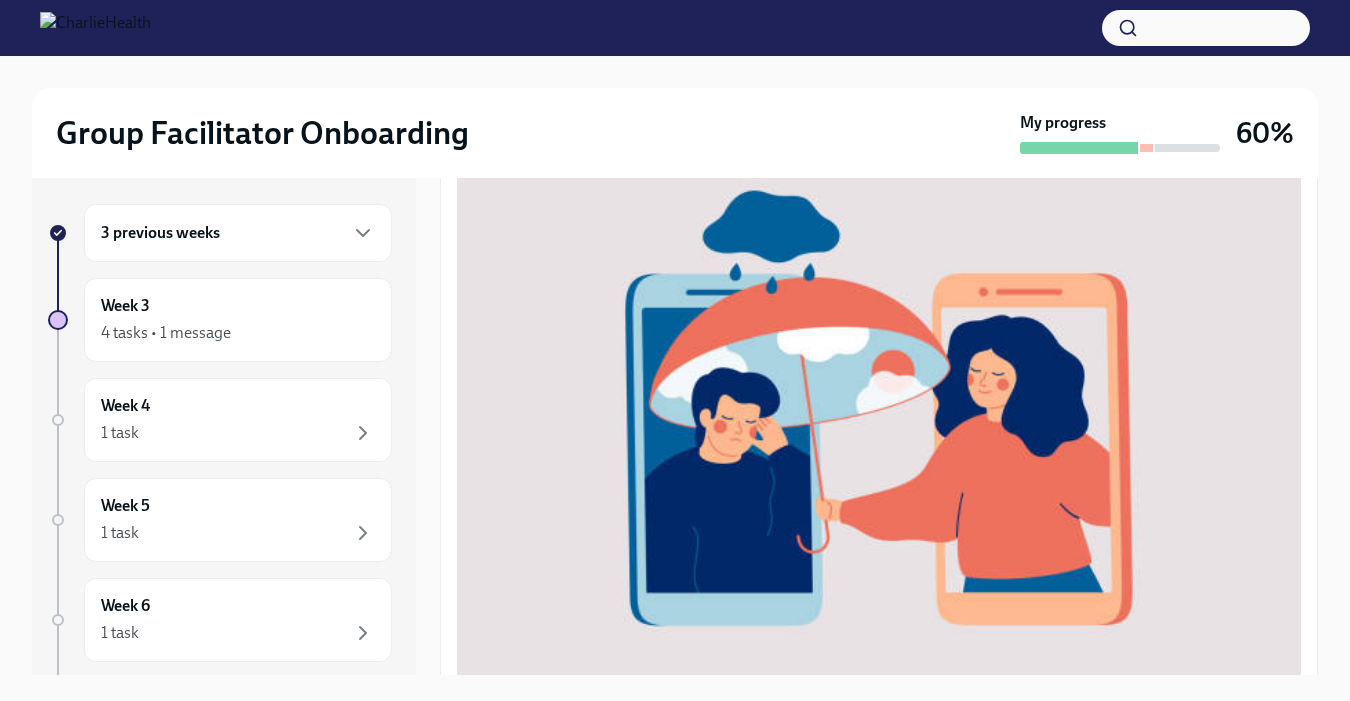 scroll, scrollTop: 816, scrollLeft: 0, axis: vertical 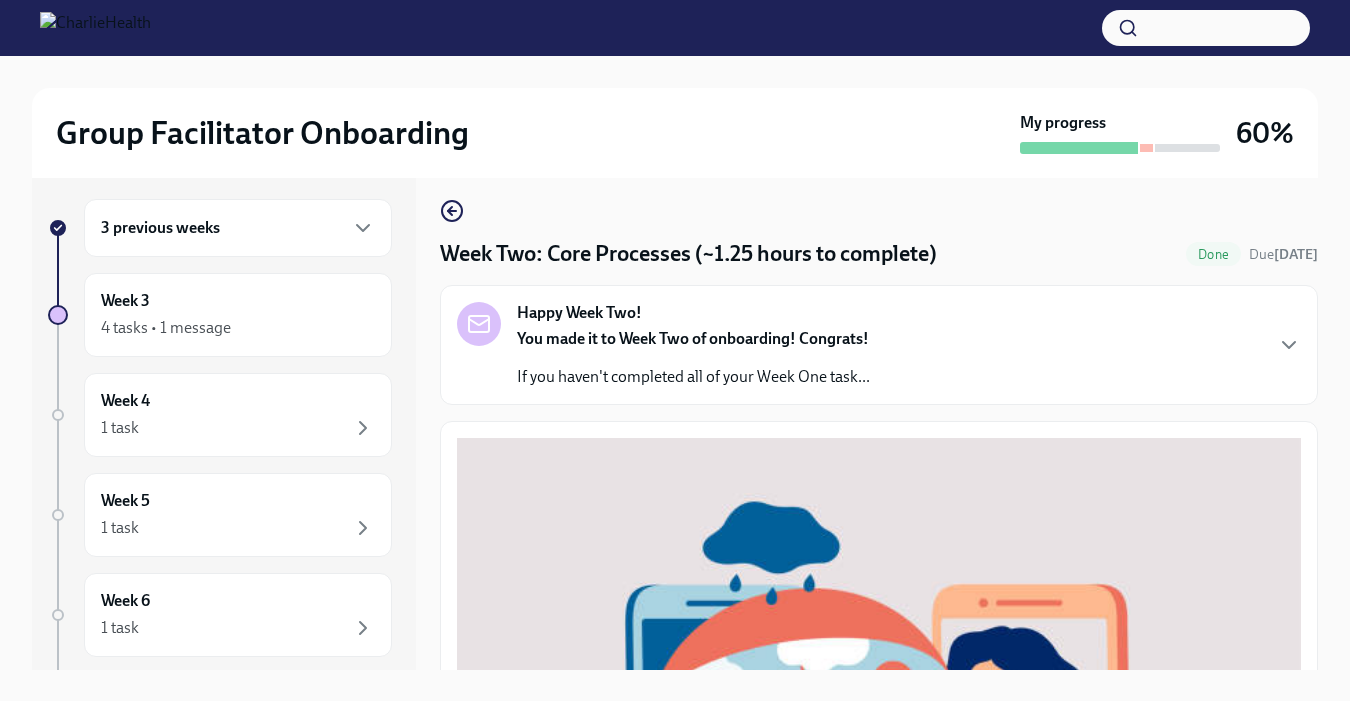 click on "3 previous weeks" at bounding box center (238, 228) 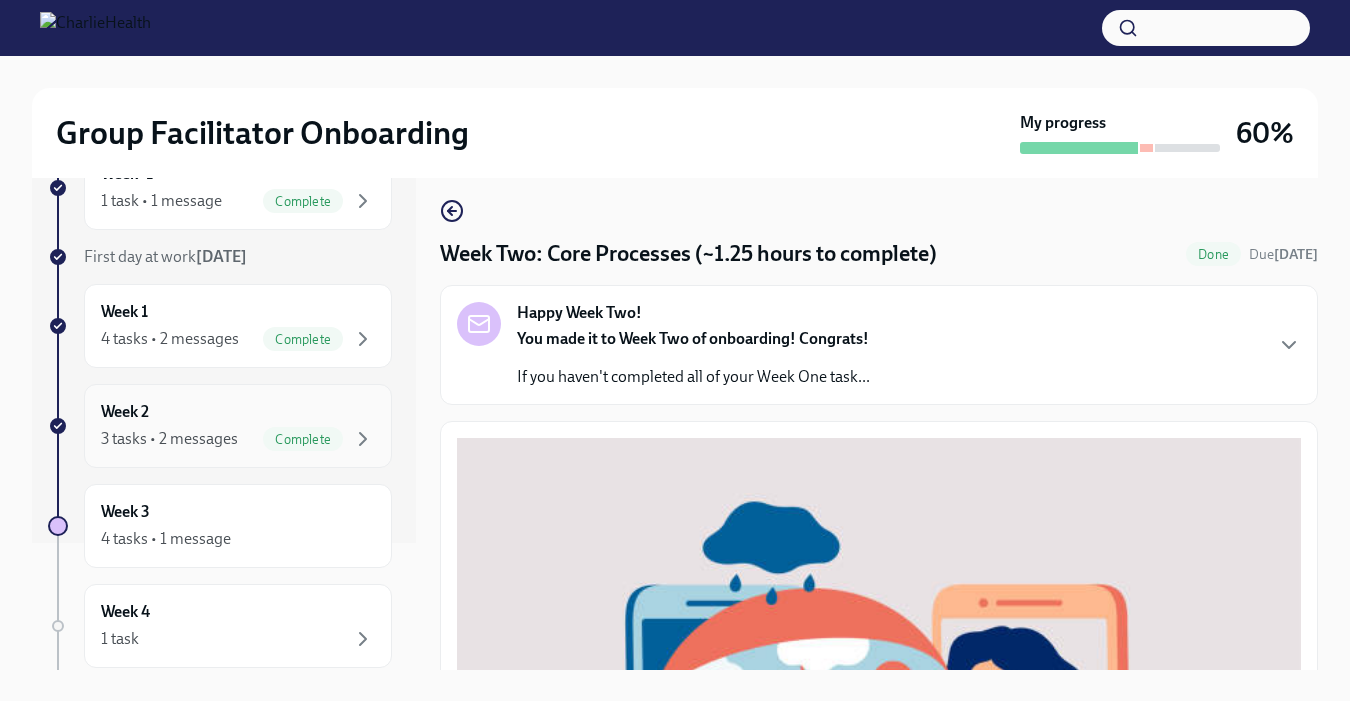 scroll, scrollTop: 146, scrollLeft: 0, axis: vertical 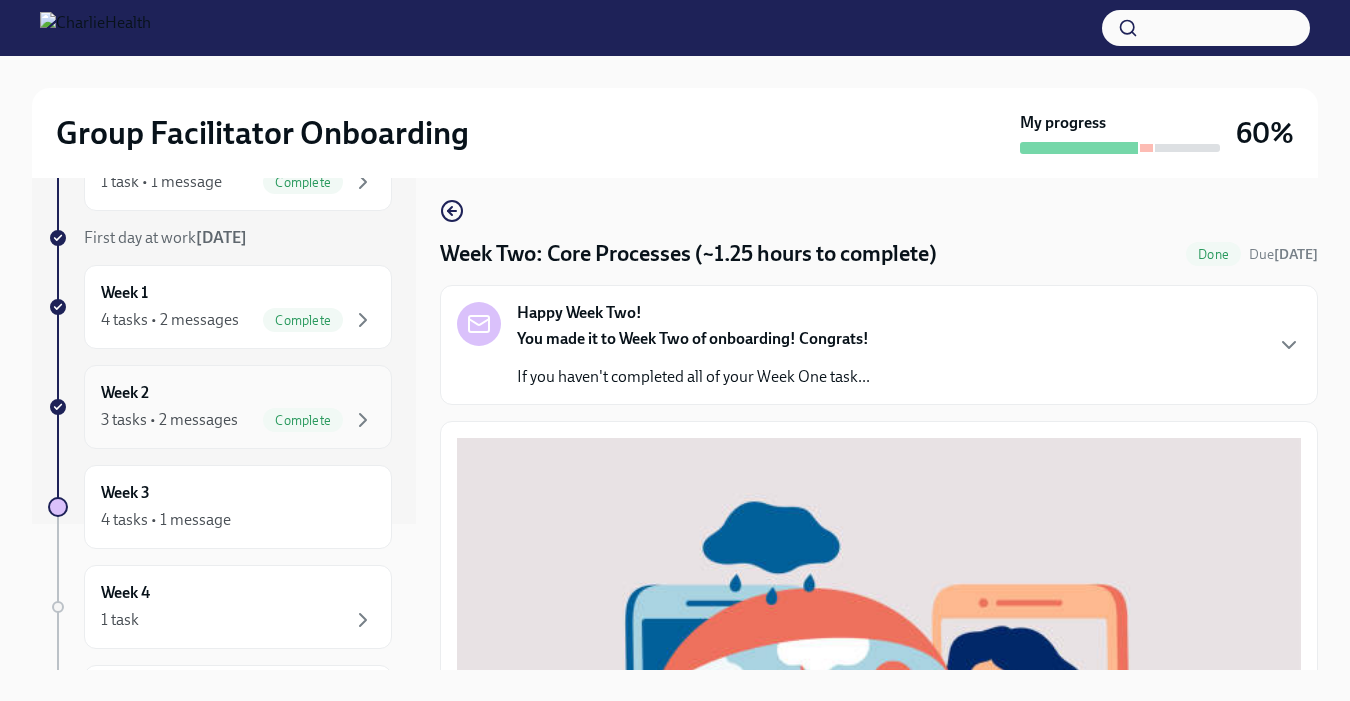click on "3 tasks • 2 messages" at bounding box center [169, 420] 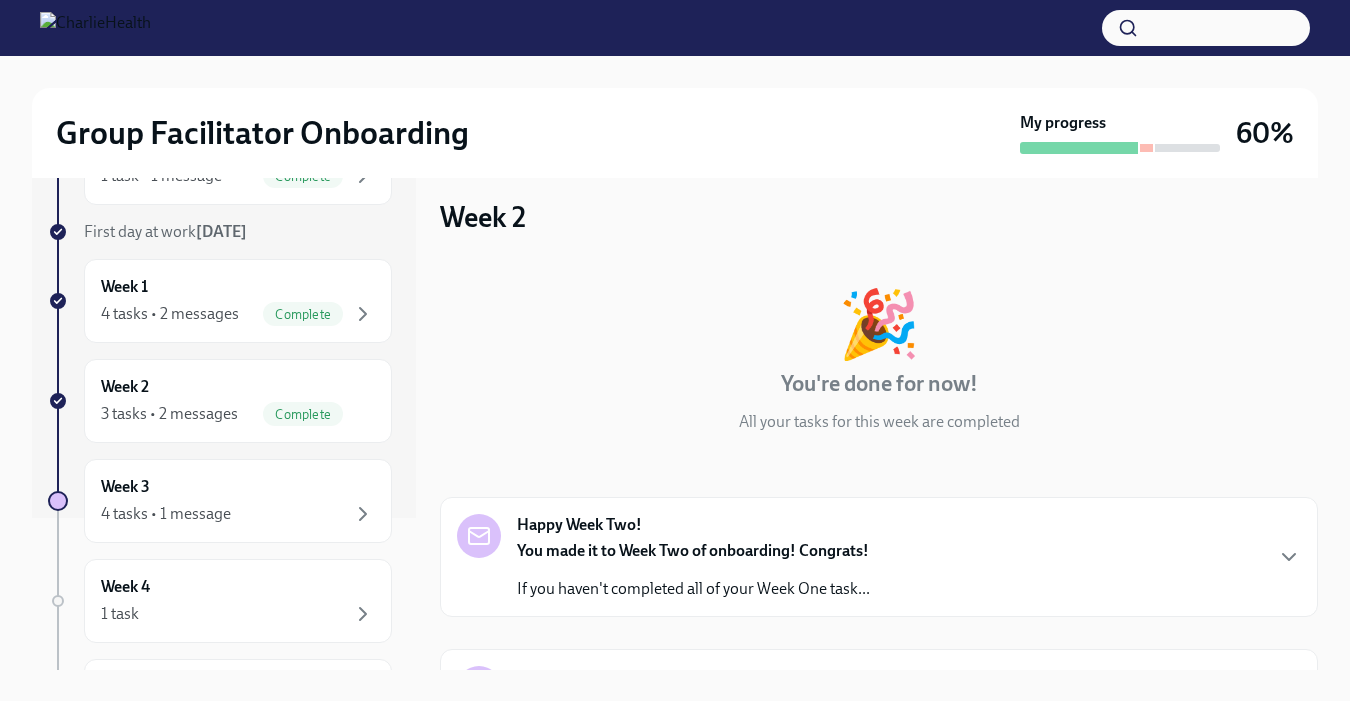 scroll, scrollTop: 175, scrollLeft: 0, axis: vertical 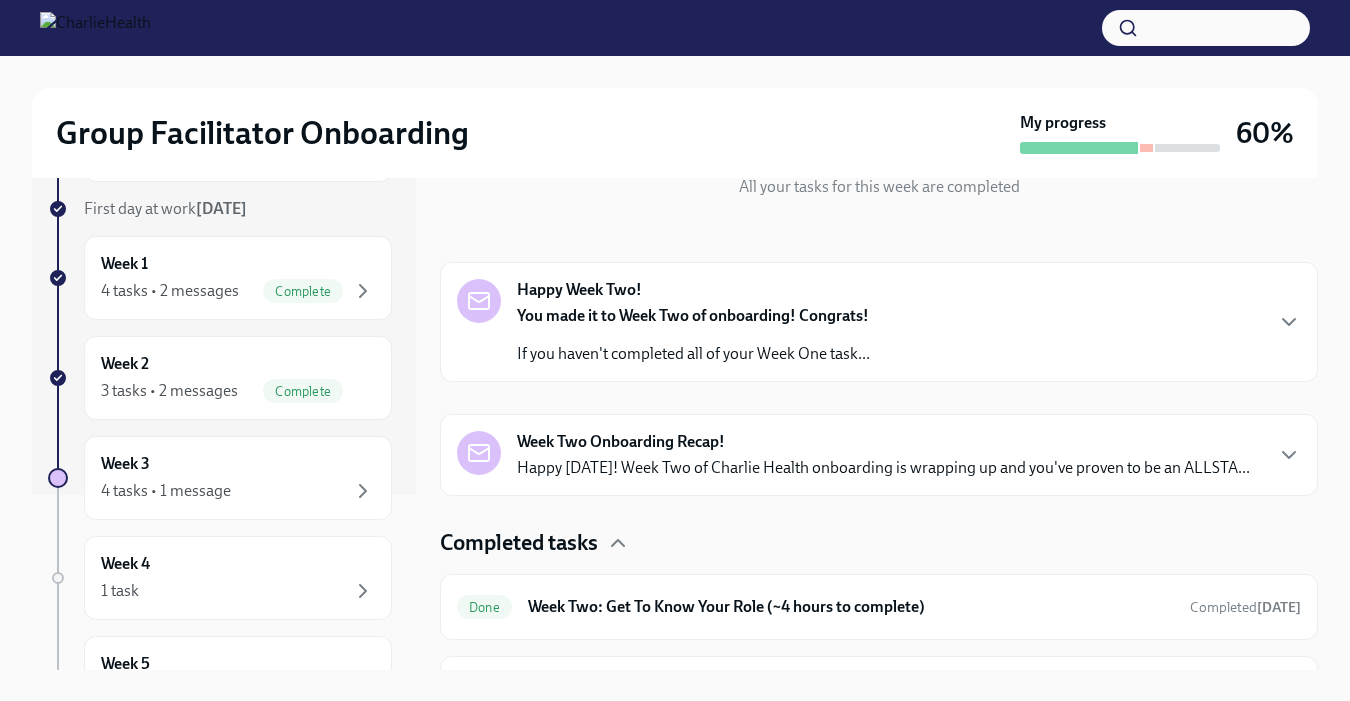 click on "Happy [DATE]! Week Two of Charlie Health onboarding is wrapping up and you've proven to be an ALLSTA..." at bounding box center (883, 468) 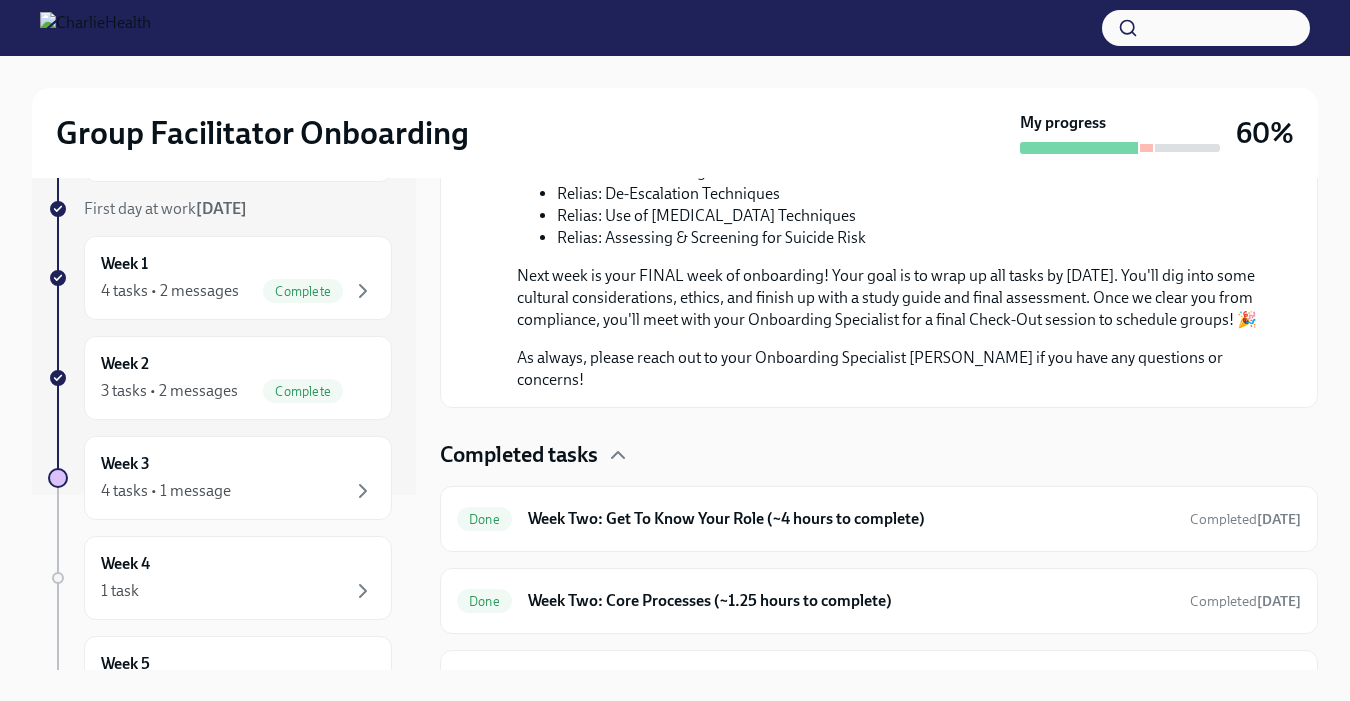 scroll, scrollTop: 1329, scrollLeft: 0, axis: vertical 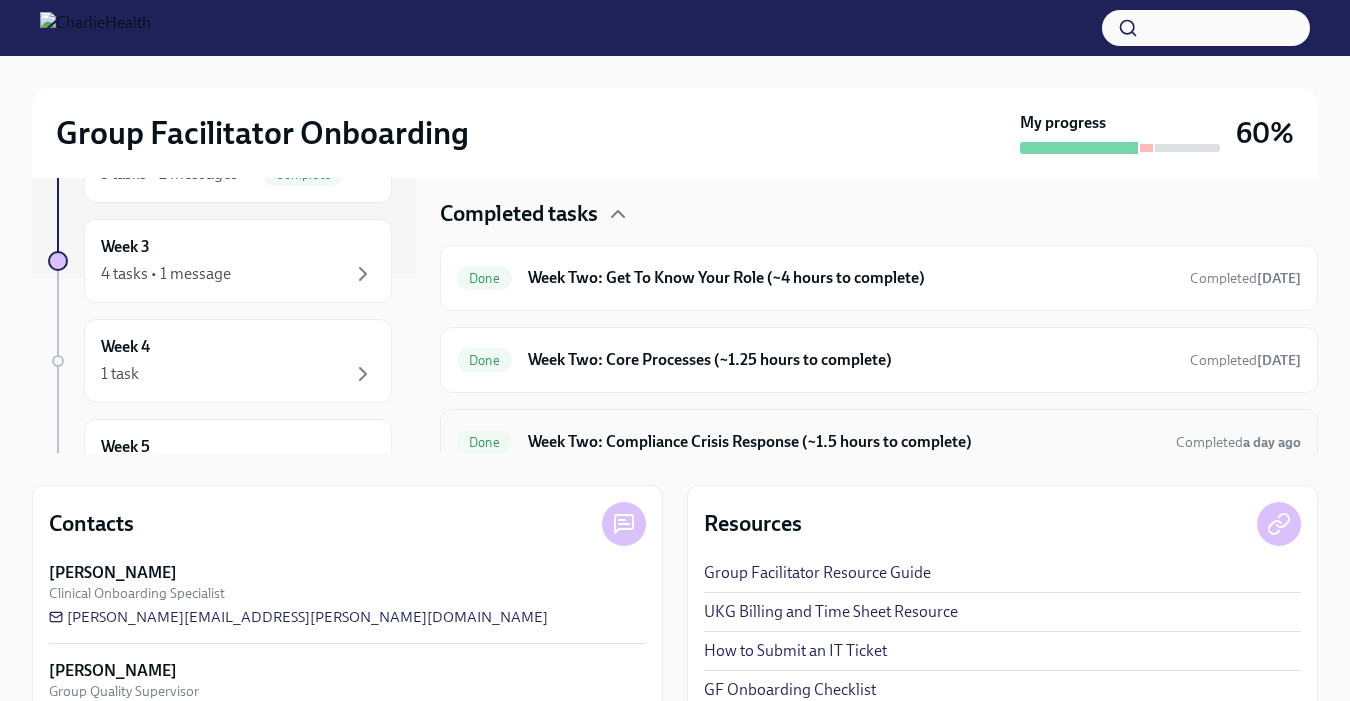 click on "Week Two: Compliance Crisis Response (~1.5 hours to complete)" at bounding box center [844, 442] 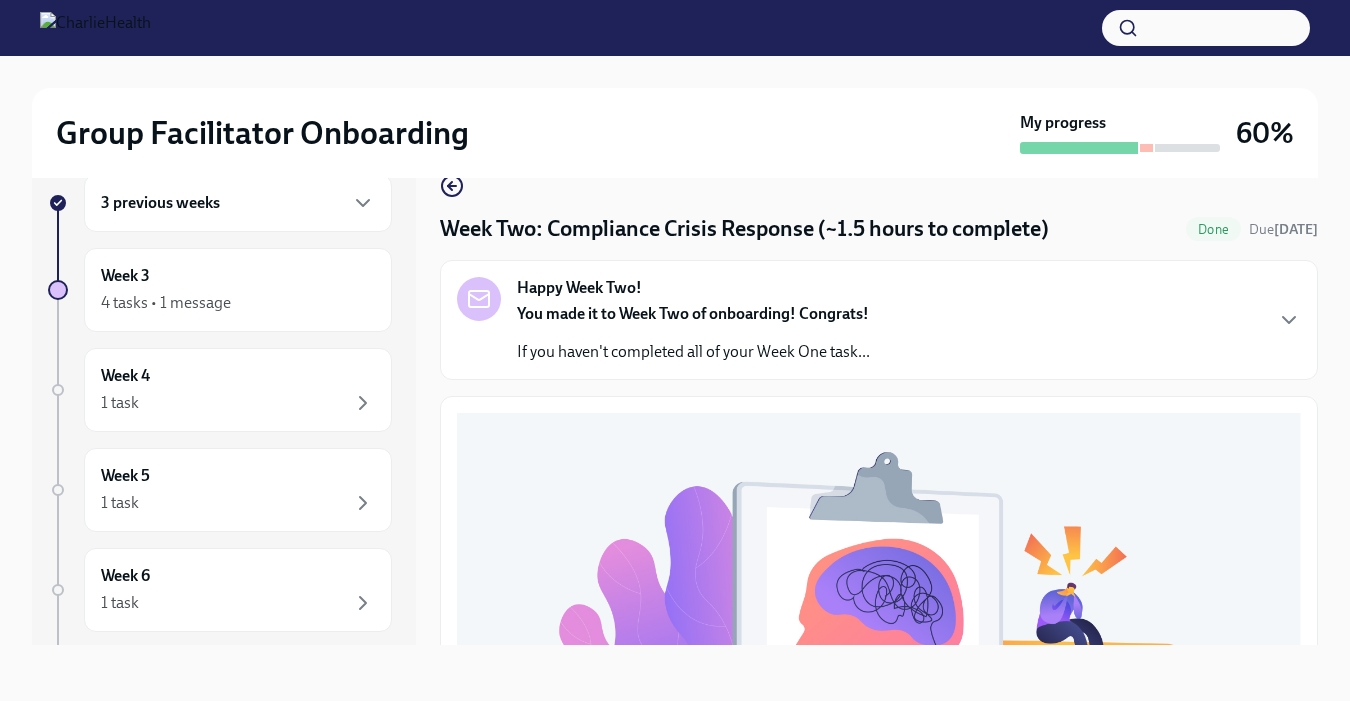 scroll, scrollTop: 36, scrollLeft: 0, axis: vertical 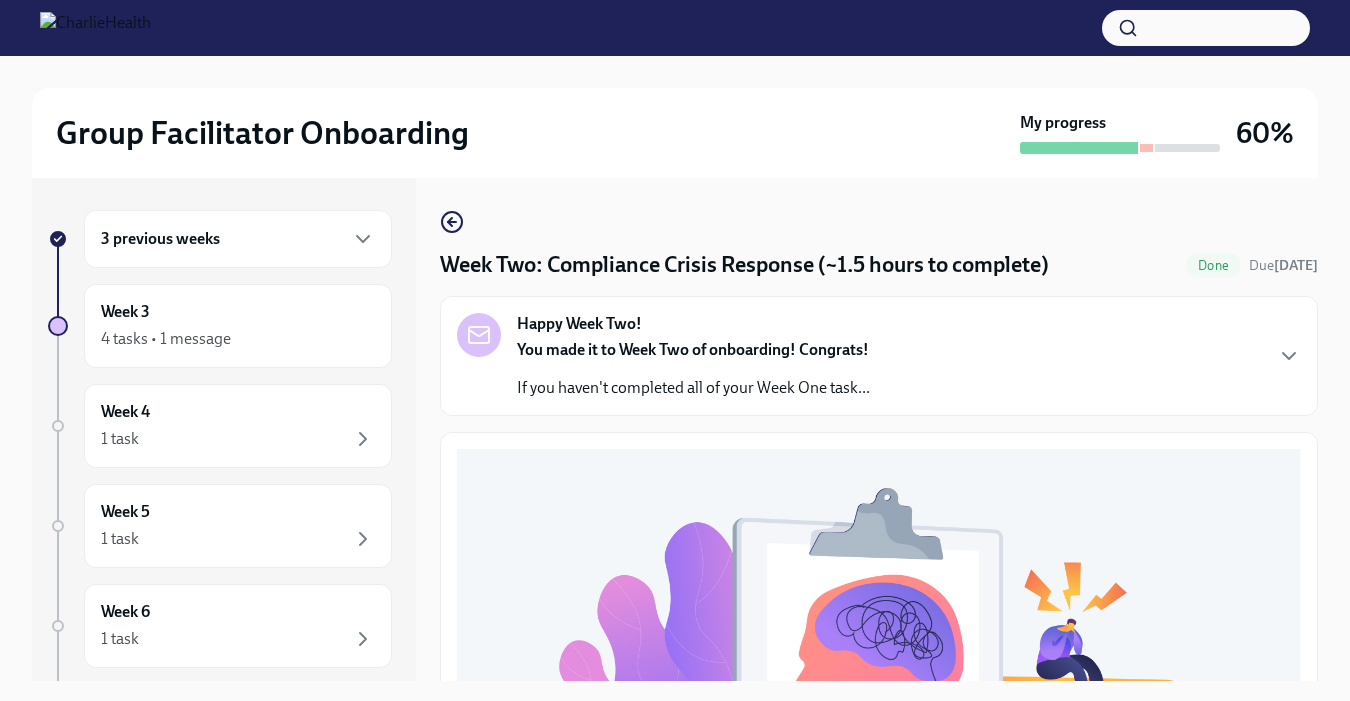 click on "If you haven't completed all of your Week One task..." at bounding box center (693, 388) 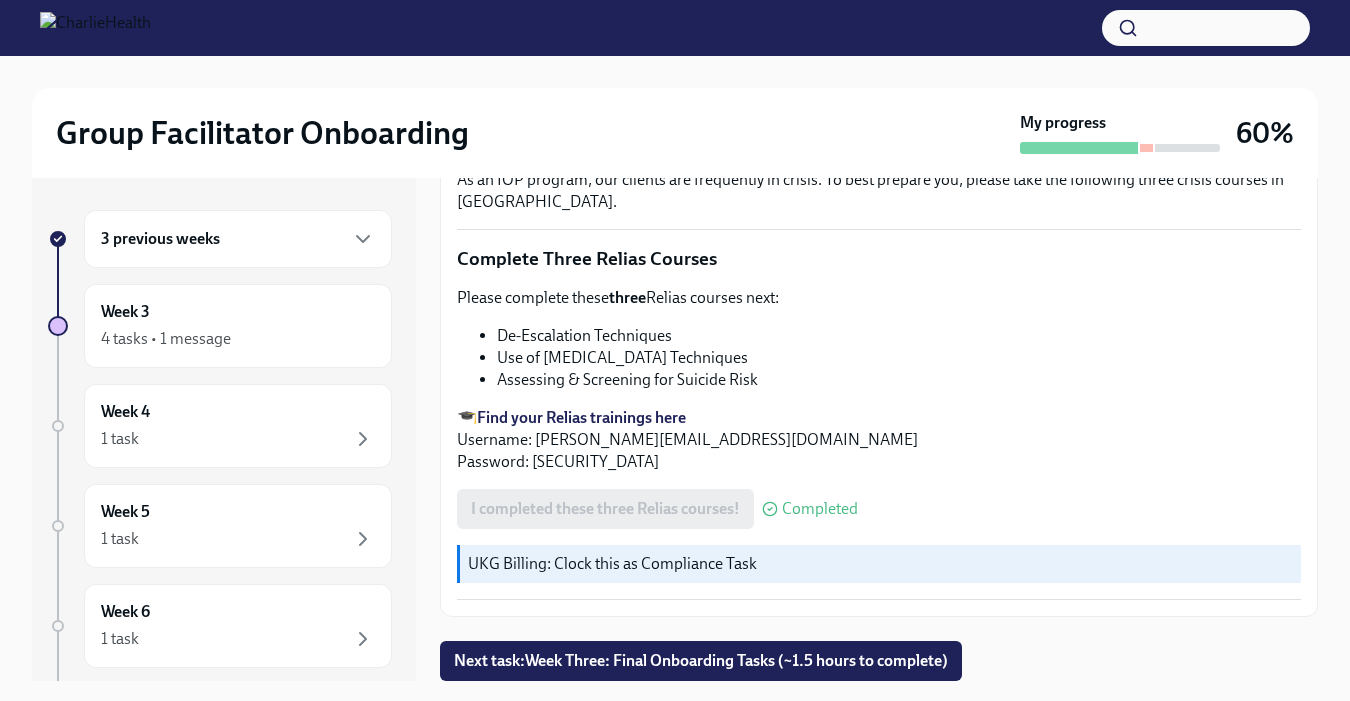 scroll, scrollTop: 1482, scrollLeft: 0, axis: vertical 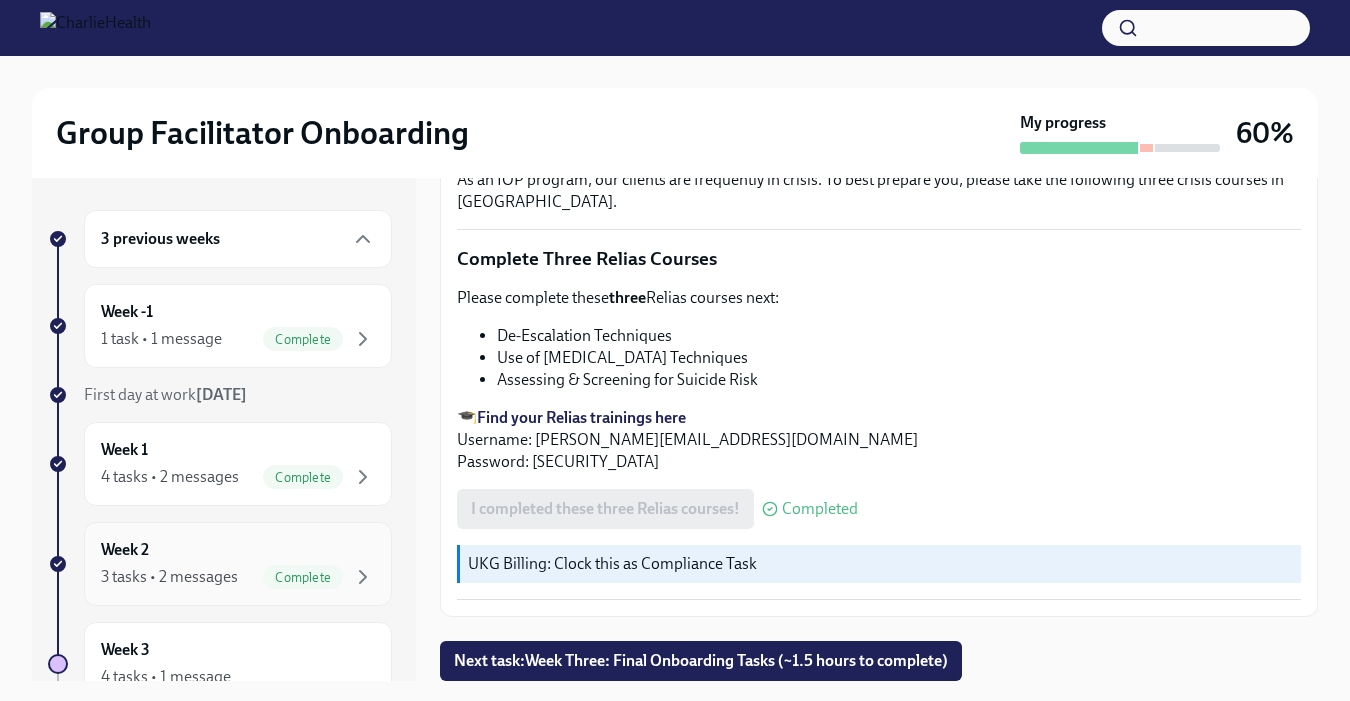 click on "Week 2 3 tasks • 2 messages Complete" at bounding box center [238, 564] 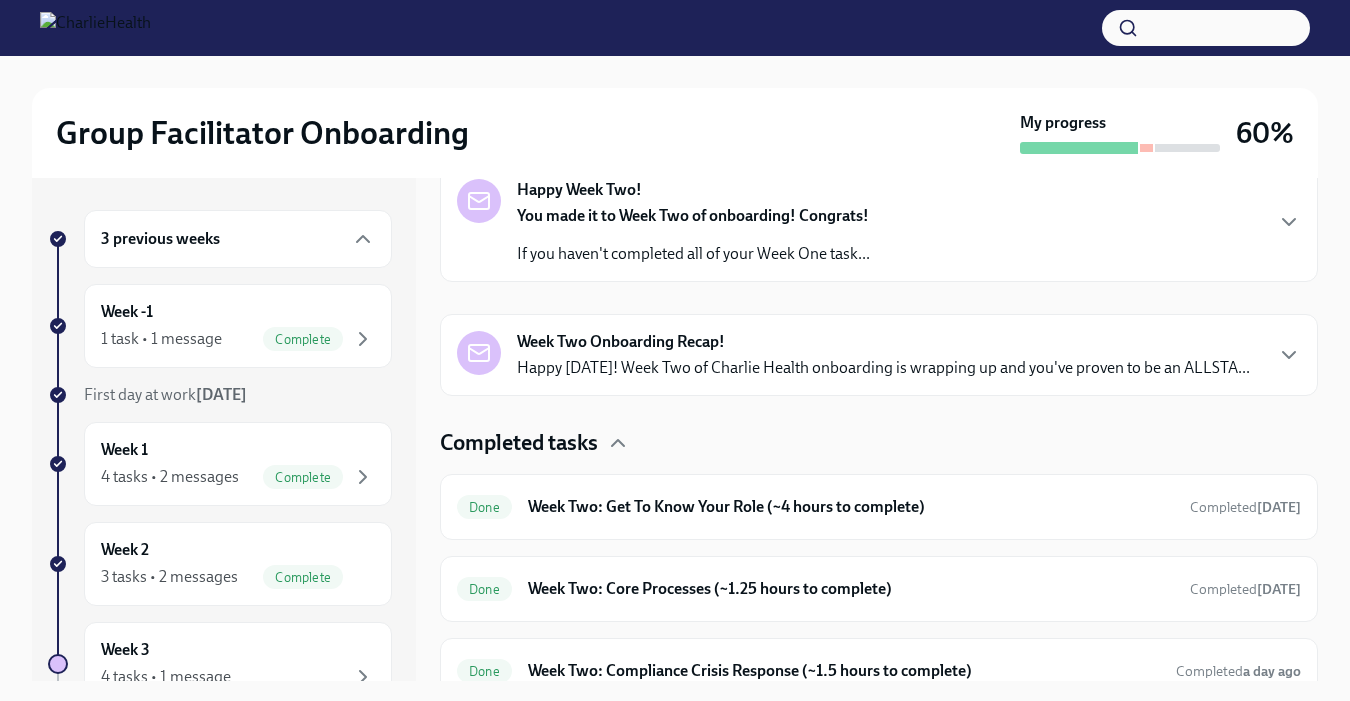 scroll, scrollTop: 369, scrollLeft: 0, axis: vertical 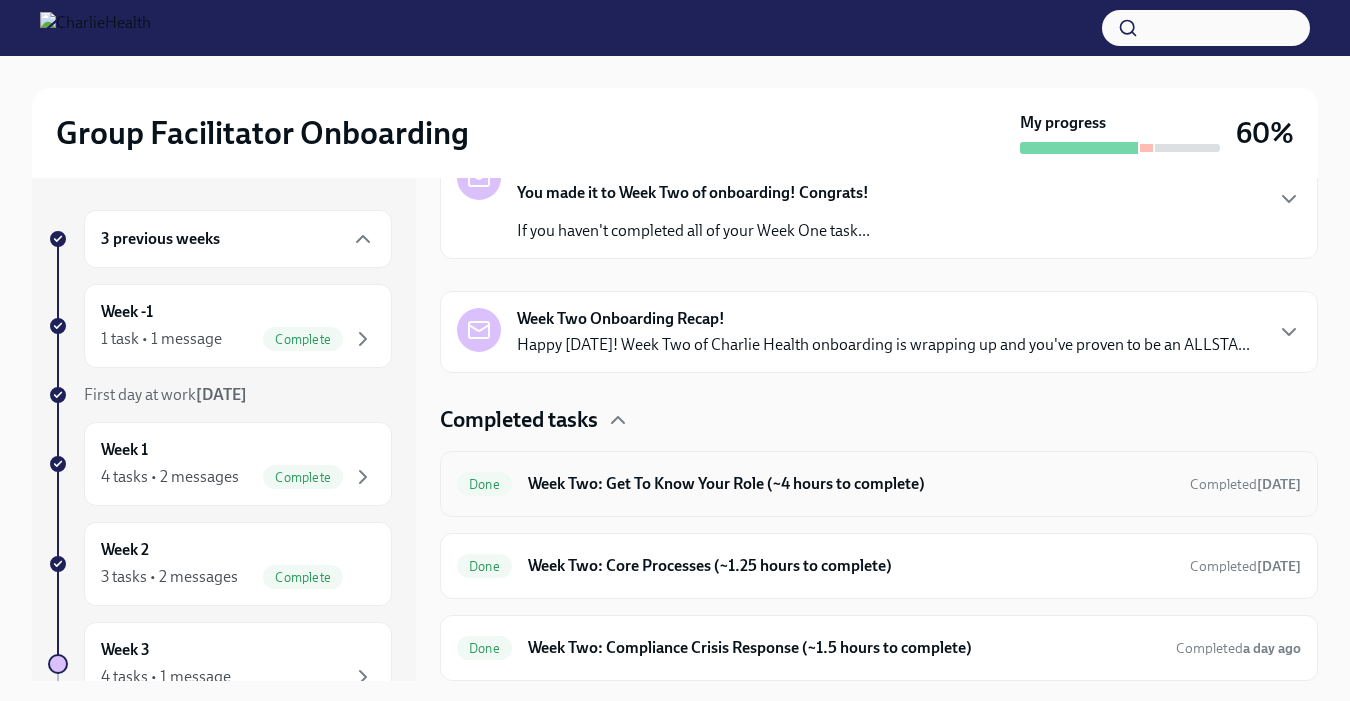 click on "Done Week Two: Get To Know Your Role (~4 hours to complete) Completed  [DATE]" at bounding box center [879, 484] 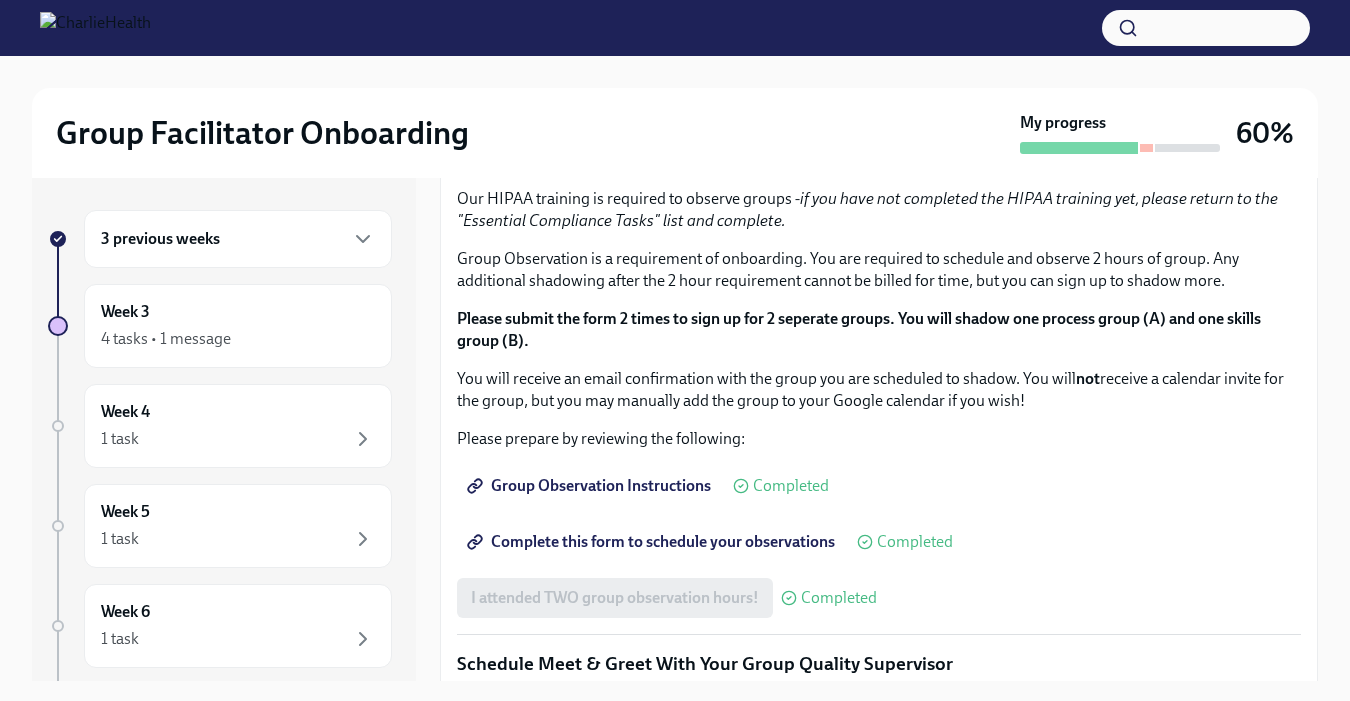 scroll, scrollTop: 979, scrollLeft: 0, axis: vertical 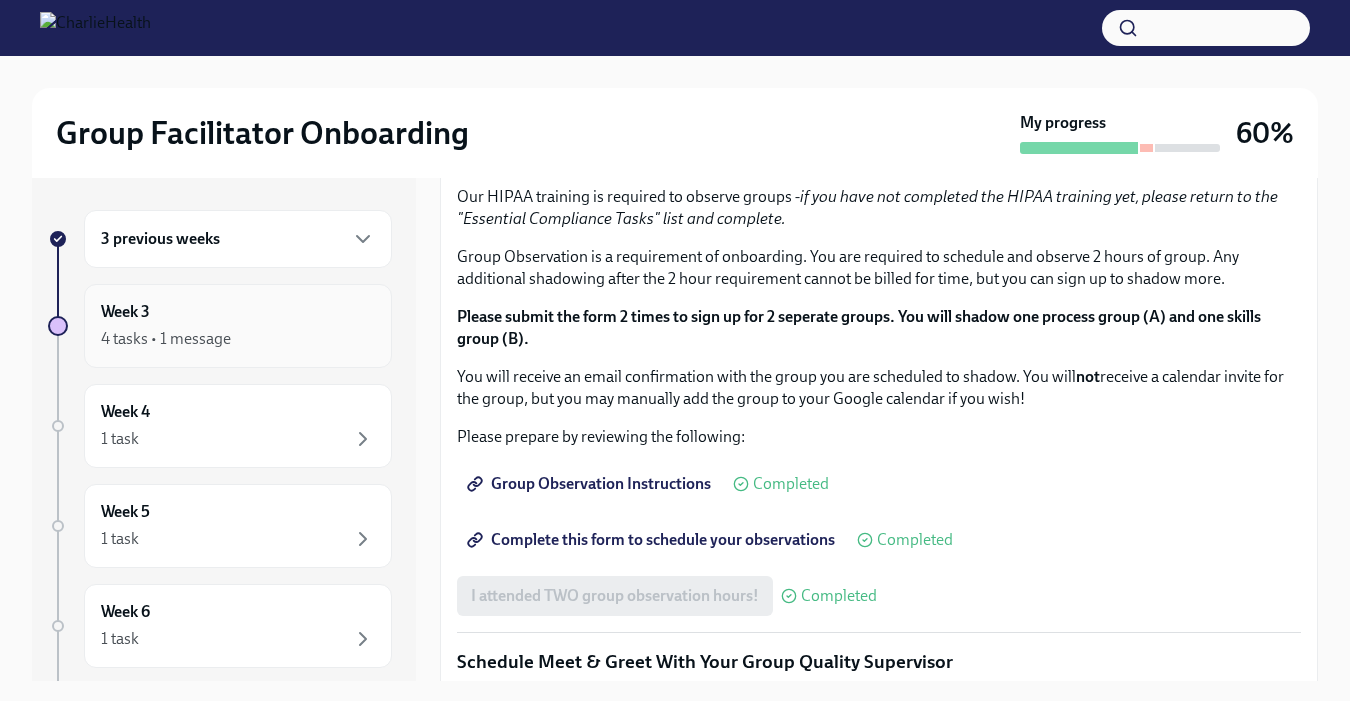 click on "4 tasks • 1 message" at bounding box center [166, 339] 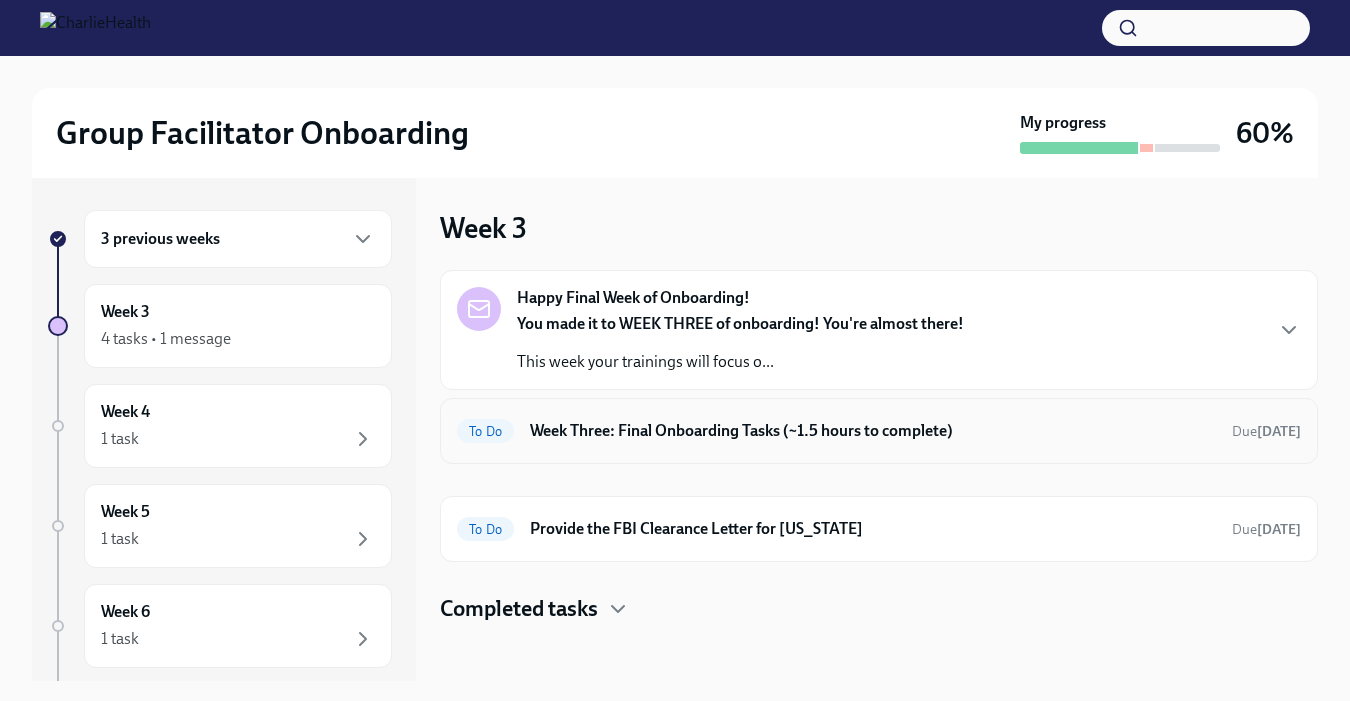 click on "Week Three: Final Onboarding Tasks (~1.5 hours to complete)" at bounding box center (873, 431) 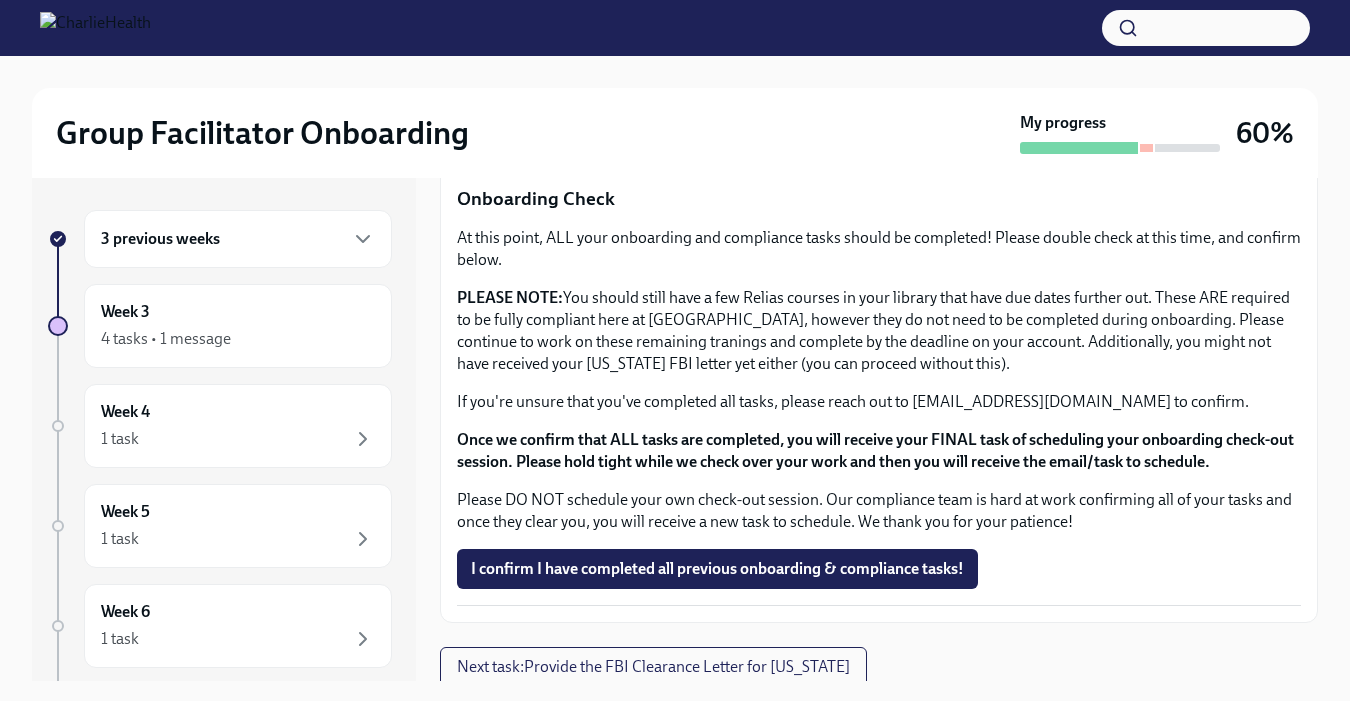 scroll, scrollTop: 1718, scrollLeft: 0, axis: vertical 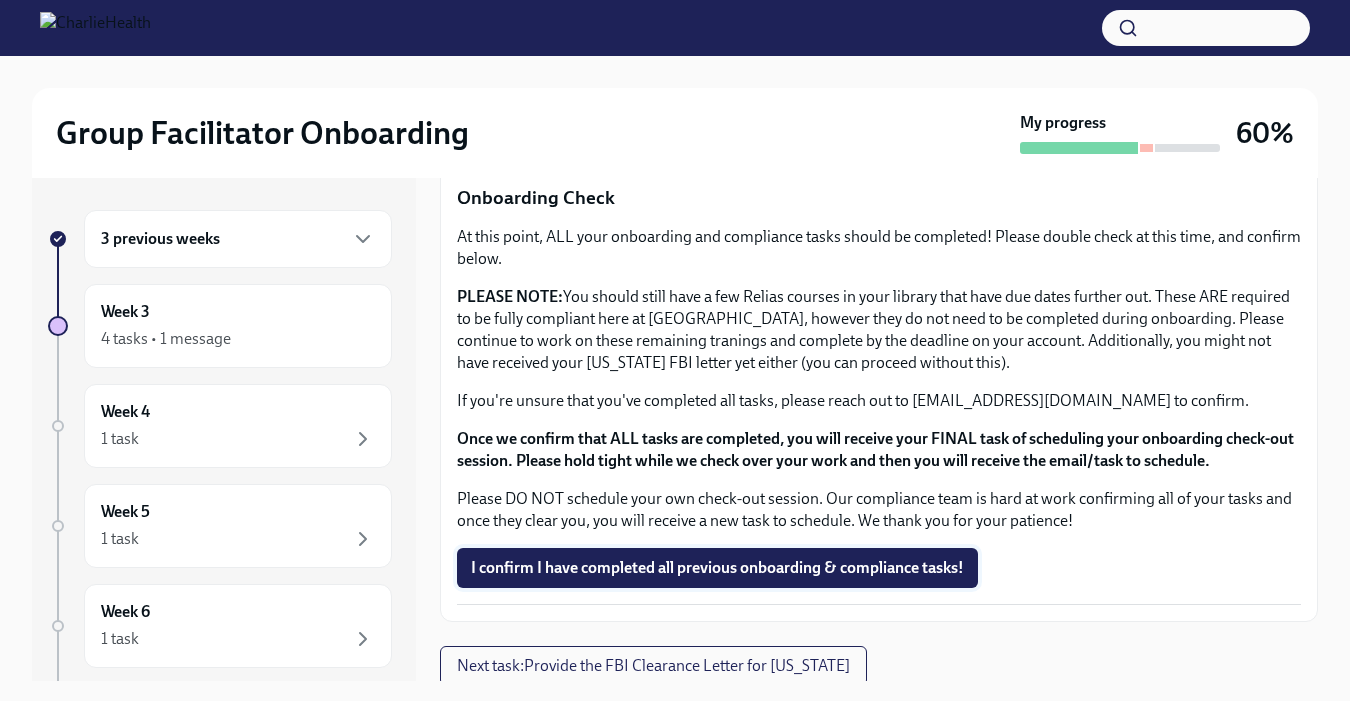 click on "I confirm I have completed all previous onboarding & compliance tasks!" at bounding box center [717, 568] 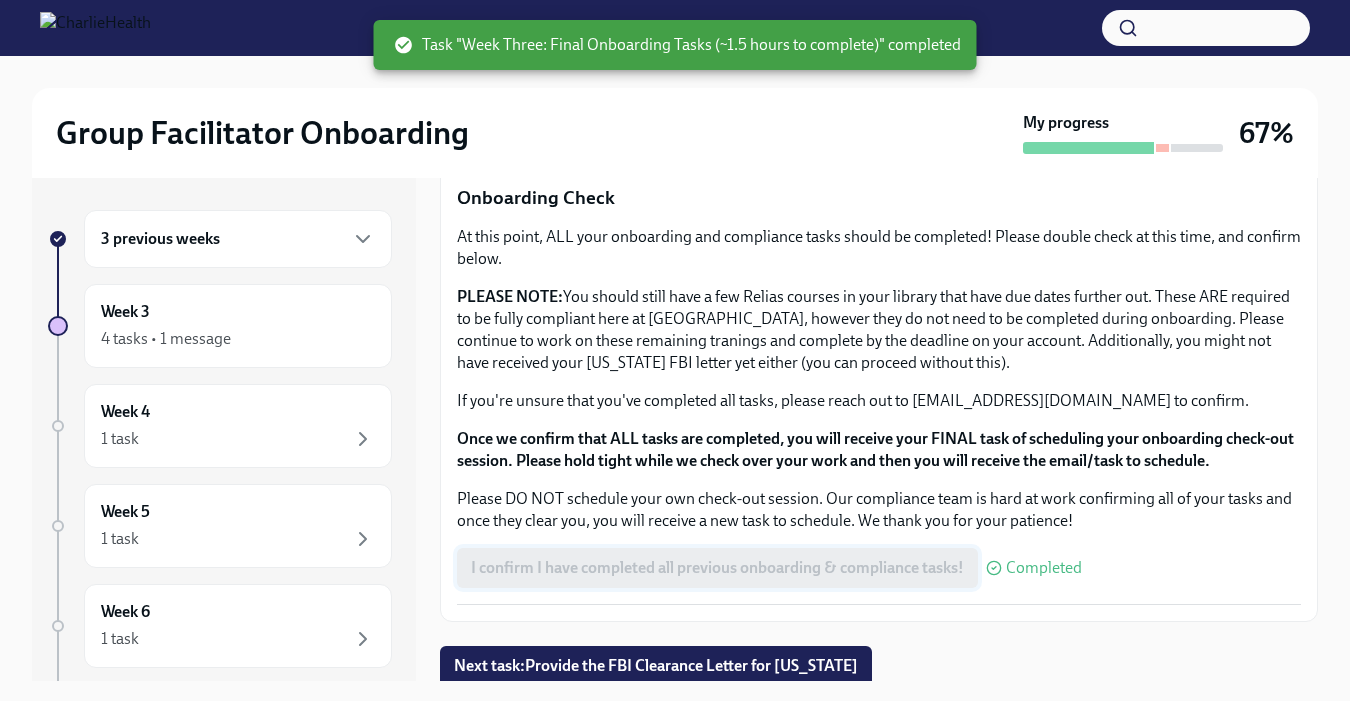 scroll, scrollTop: 1724, scrollLeft: 0, axis: vertical 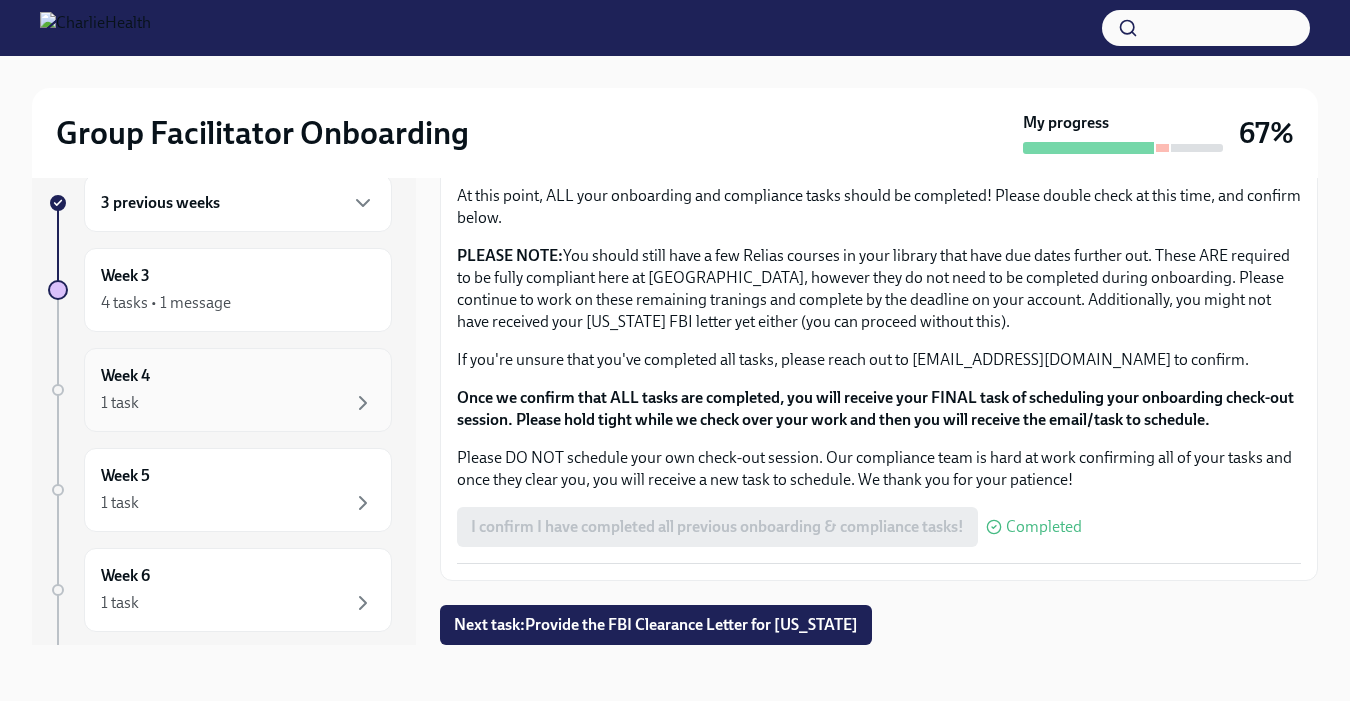 click on "1 task" at bounding box center [238, 403] 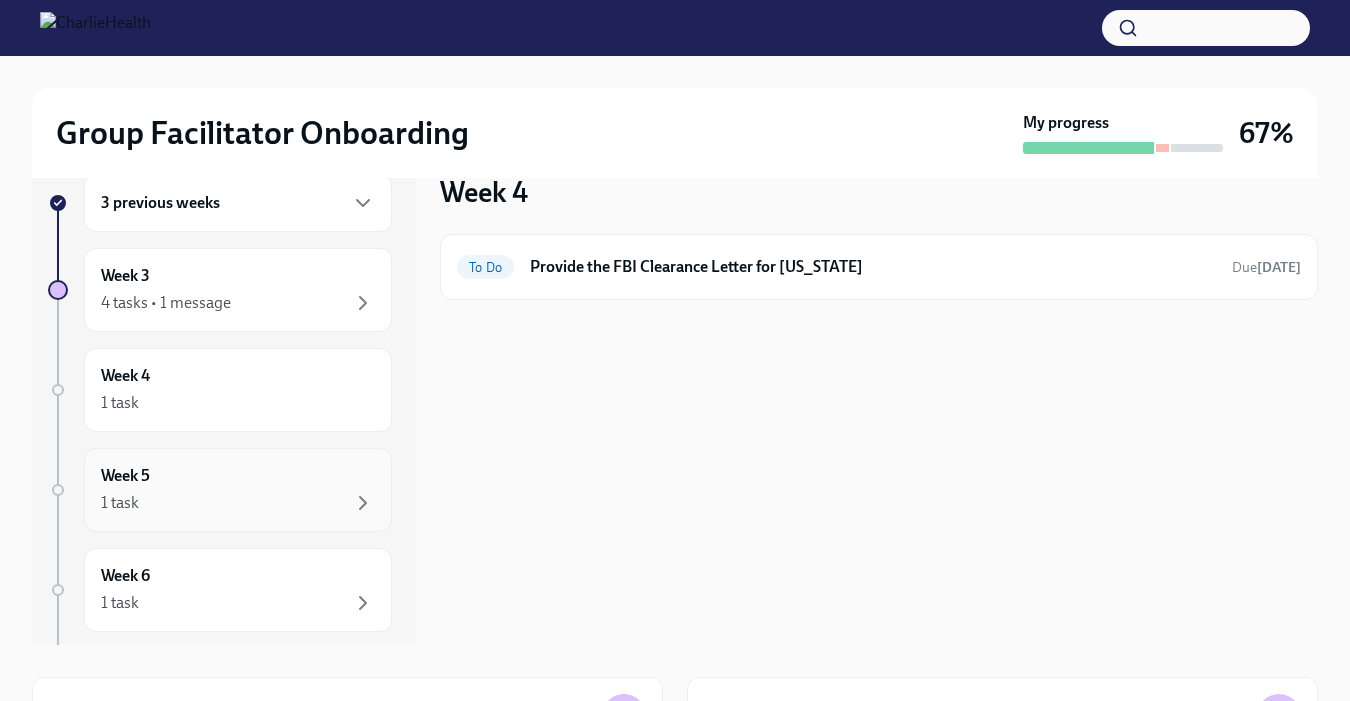click on "1 task" at bounding box center (238, 503) 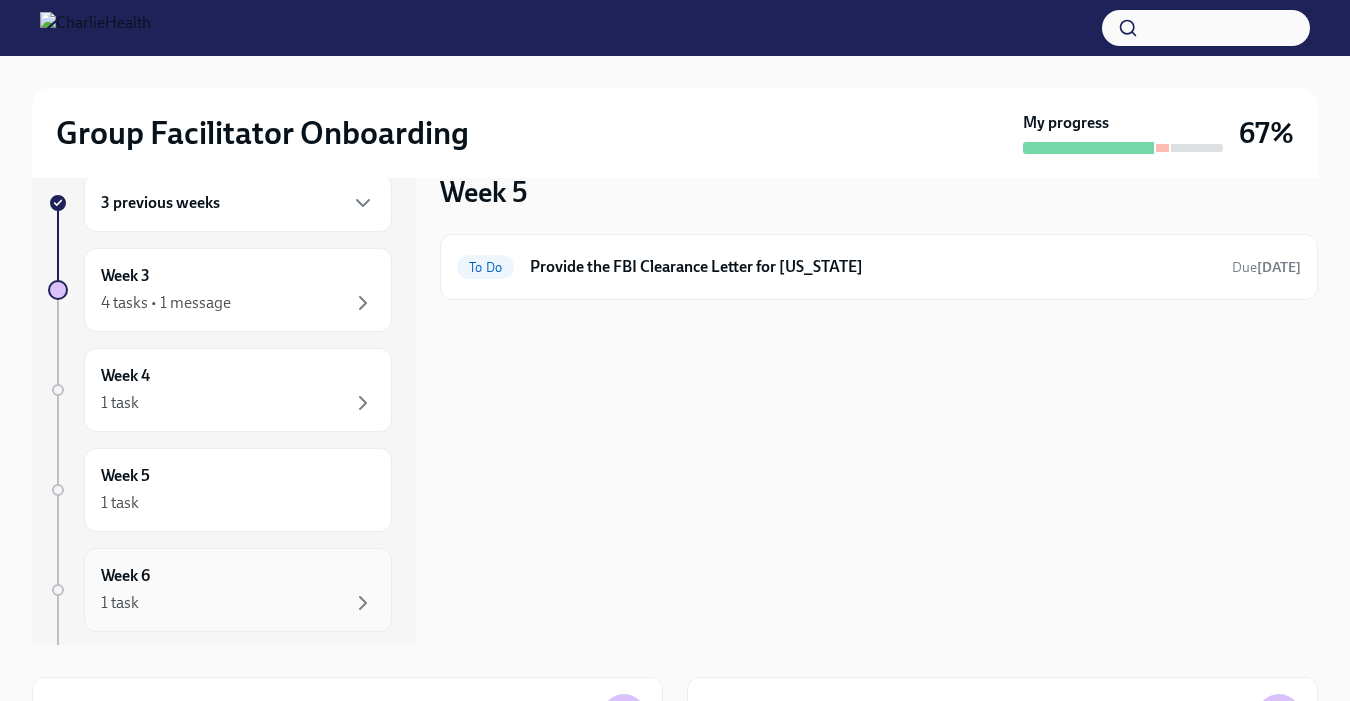 click on "Week 6 1 task" at bounding box center (238, 590) 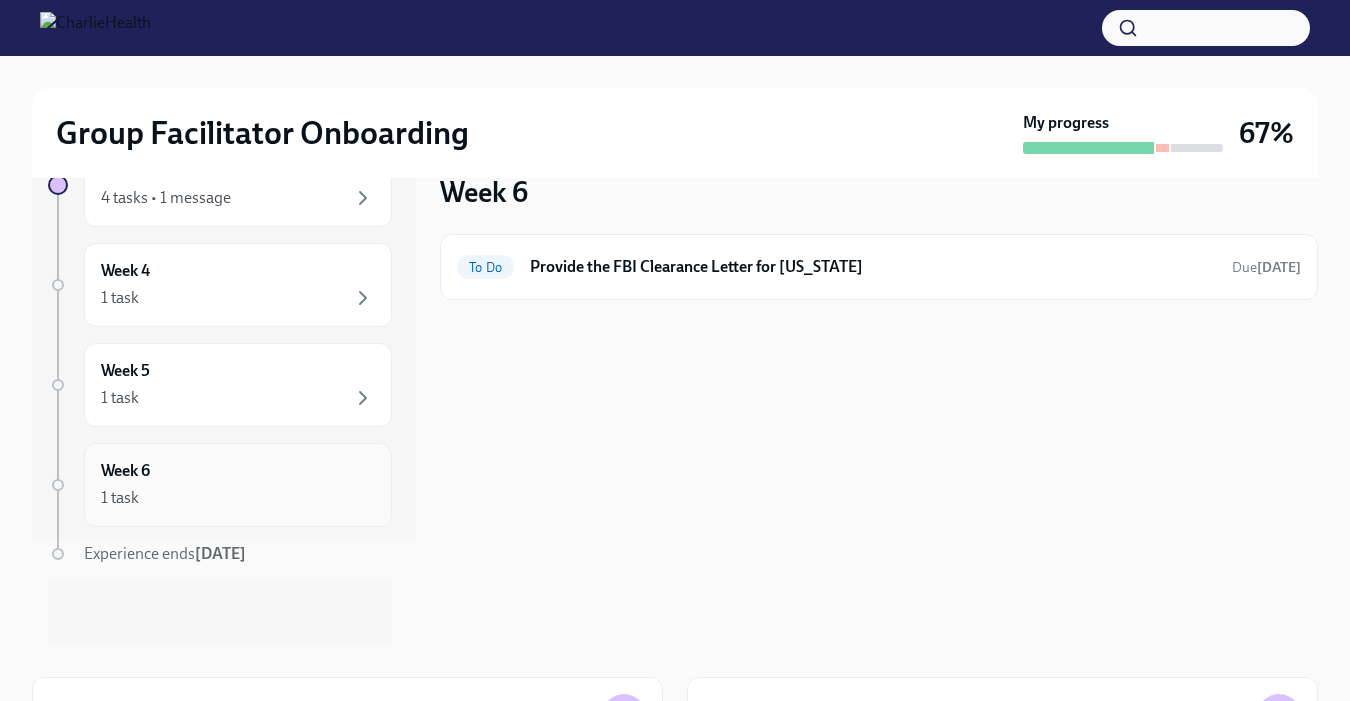 scroll, scrollTop: 0, scrollLeft: 0, axis: both 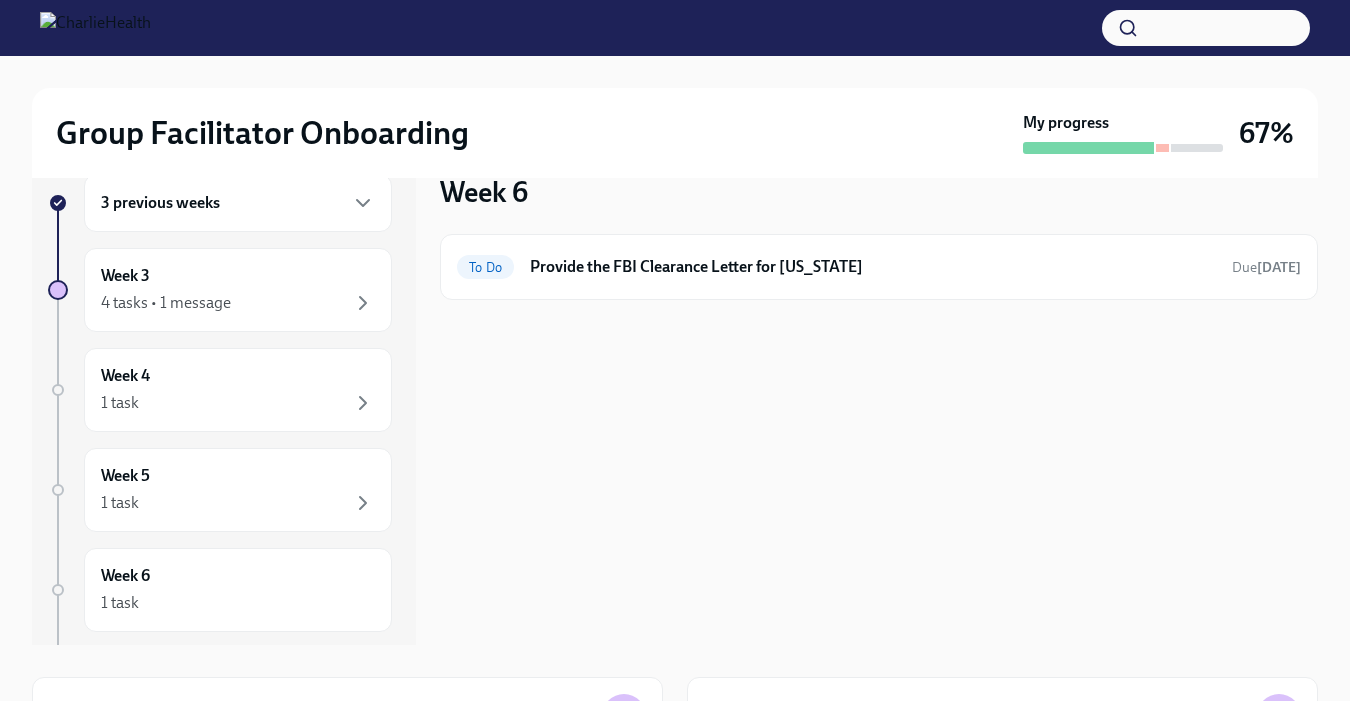 click at bounding box center (1162, 148) 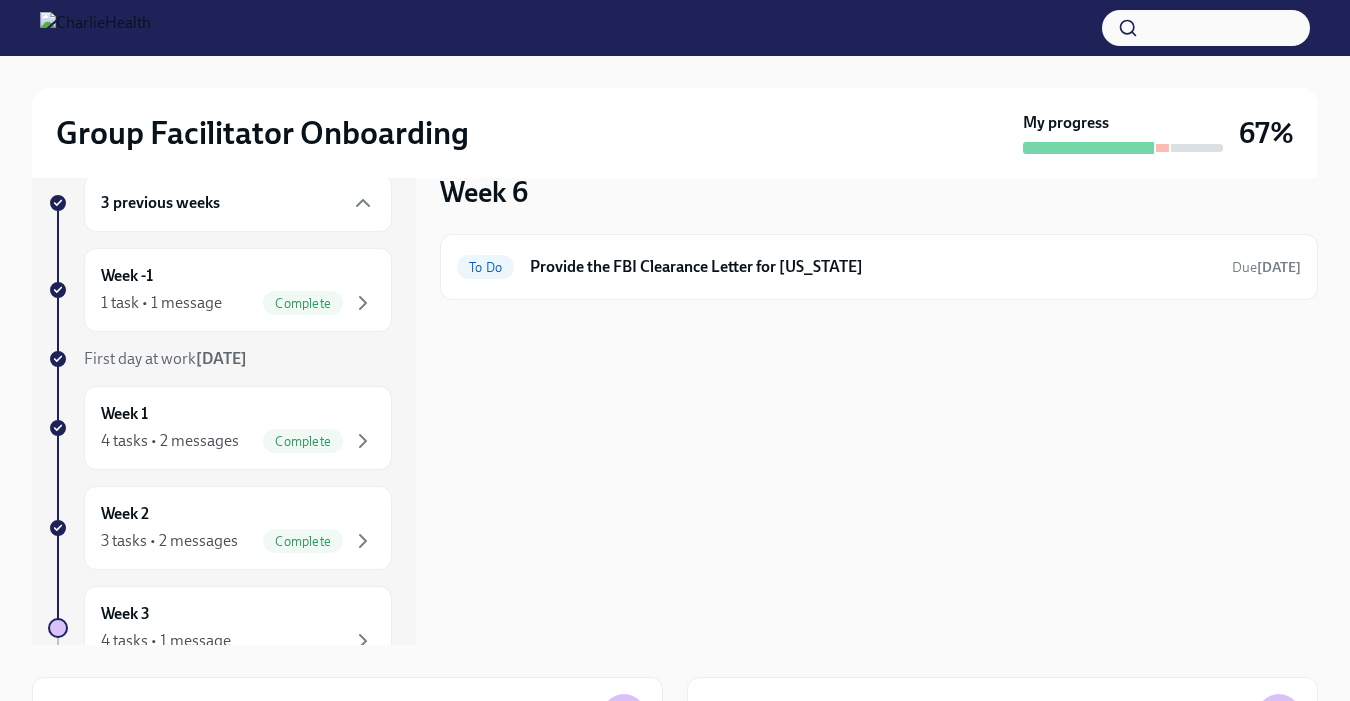scroll, scrollTop: 0, scrollLeft: 0, axis: both 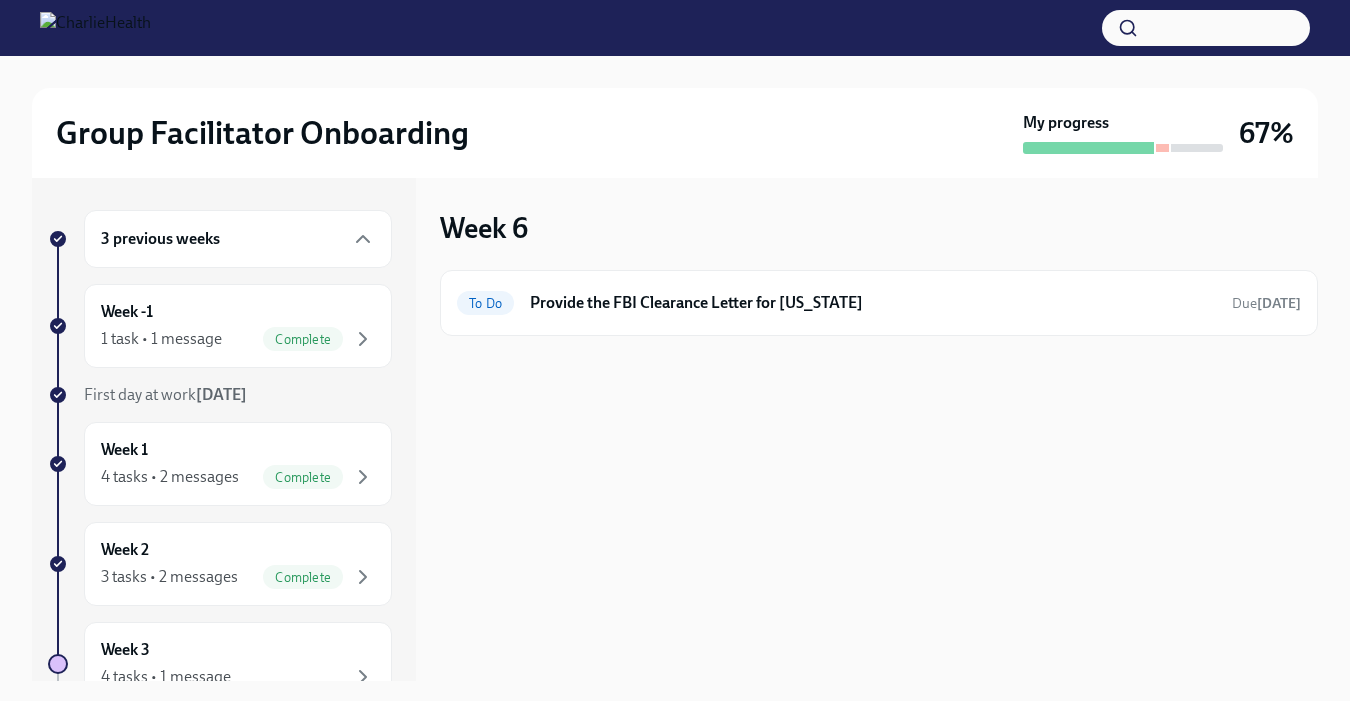 click on "3 previous weeks" at bounding box center [238, 239] 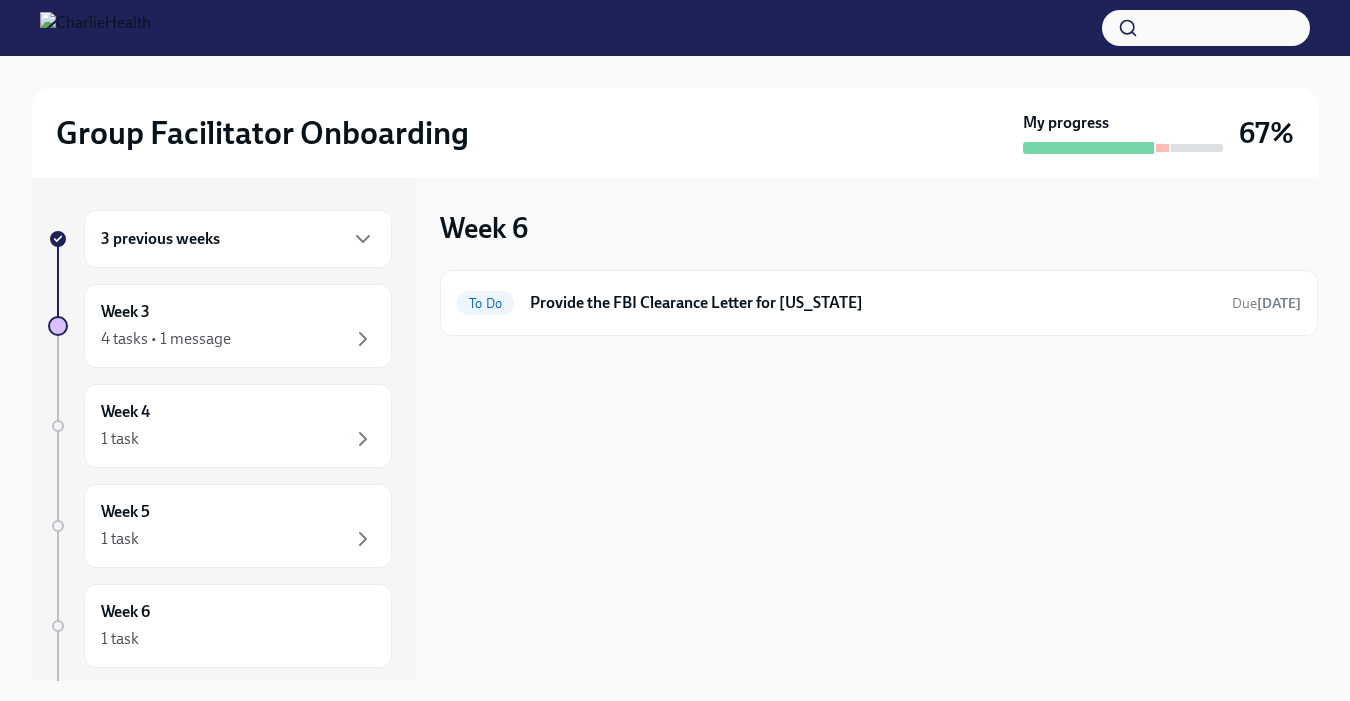 click on "3 previous weeks" at bounding box center (238, 239) 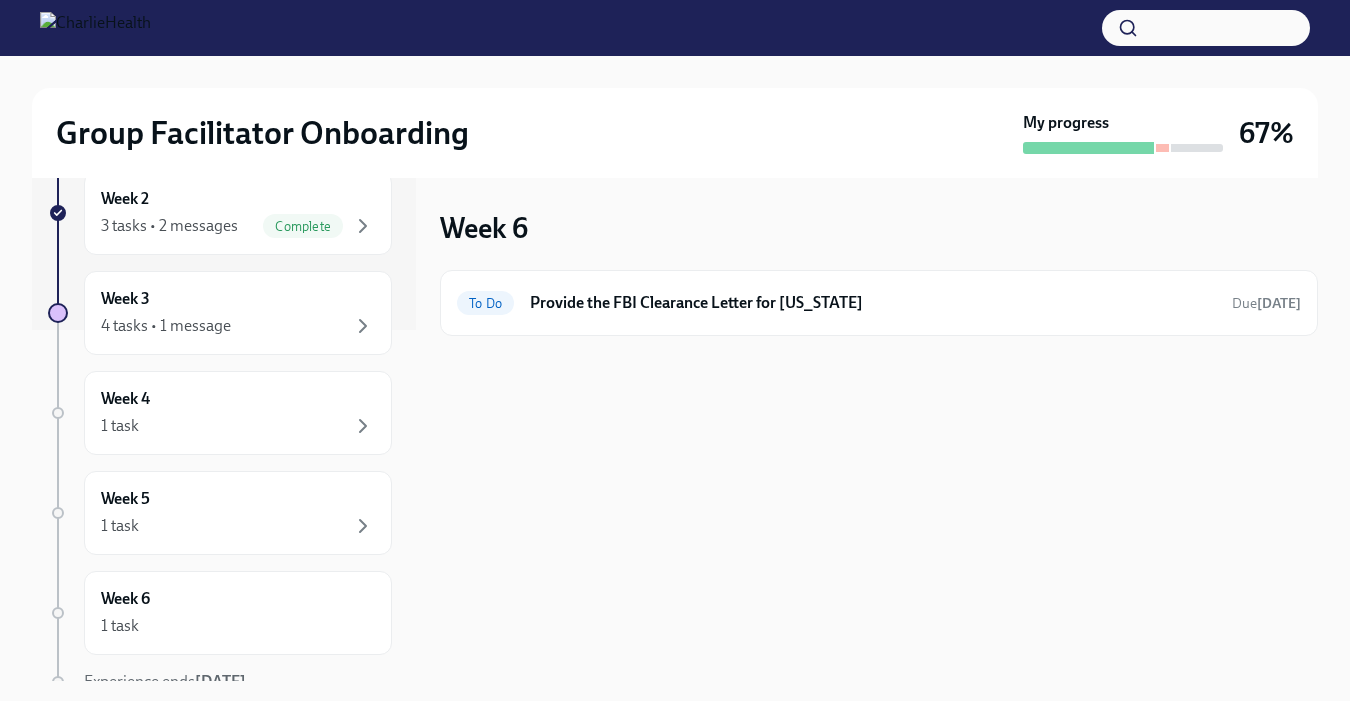 scroll, scrollTop: 399, scrollLeft: 0, axis: vertical 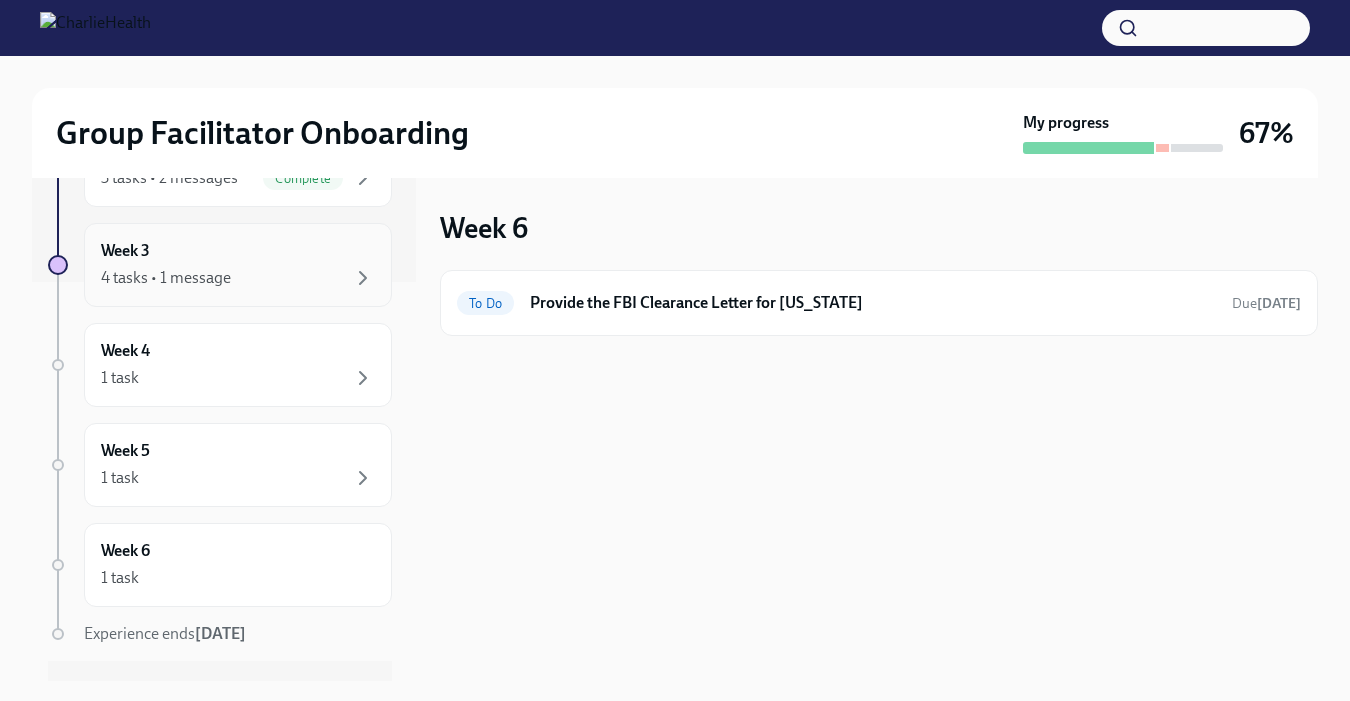 click on "Week 3 4 tasks • 1 message" at bounding box center [238, 265] 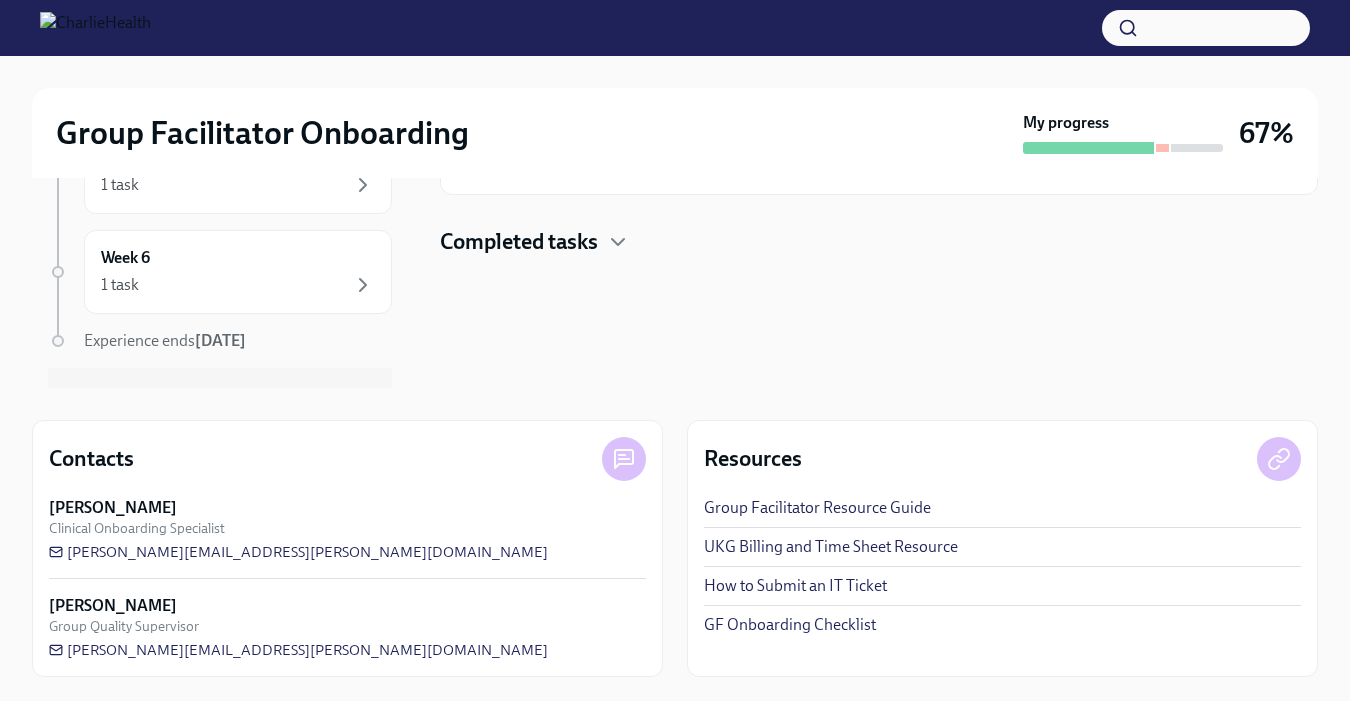 scroll, scrollTop: 0, scrollLeft: 0, axis: both 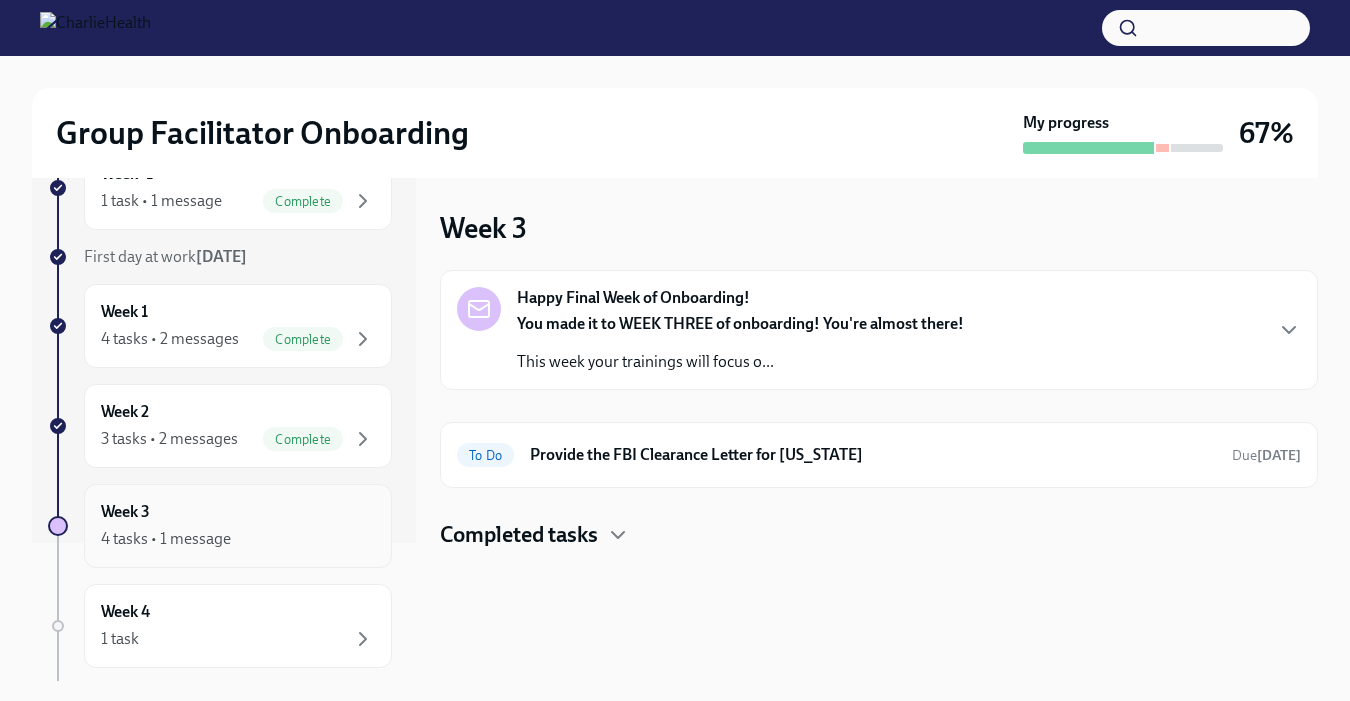 click on "Week 3 4 tasks • 1 message" at bounding box center (238, 526) 